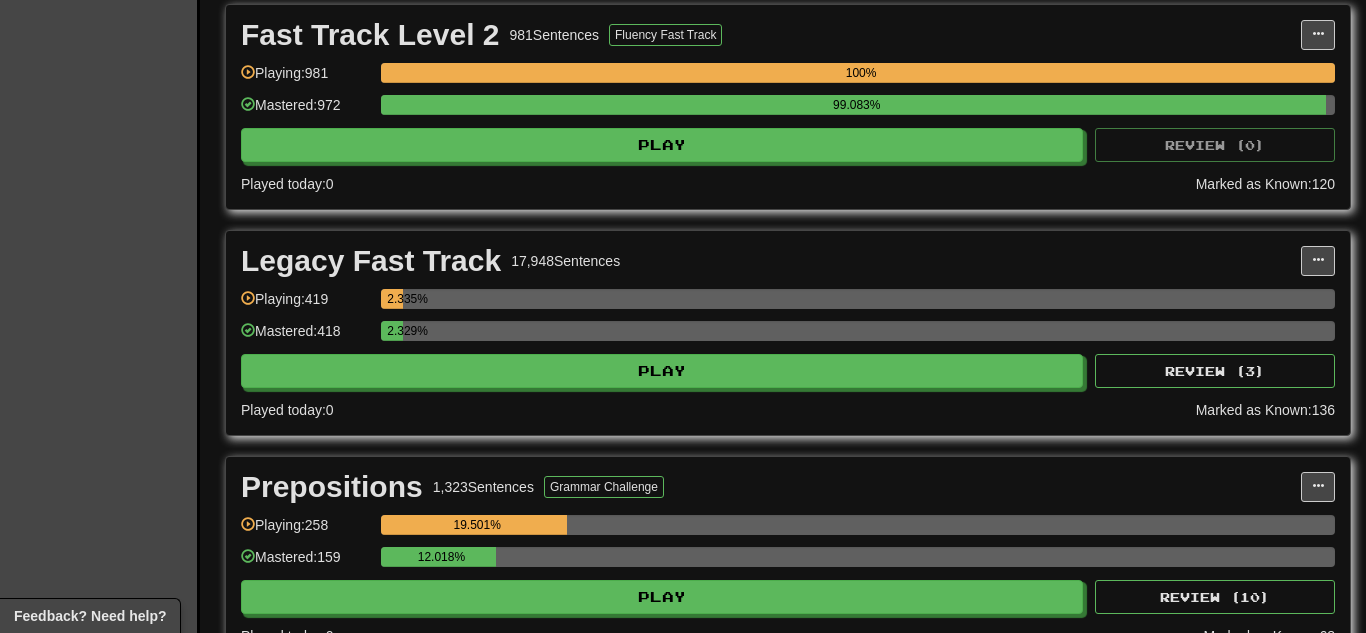 scroll, scrollTop: 800, scrollLeft: 0, axis: vertical 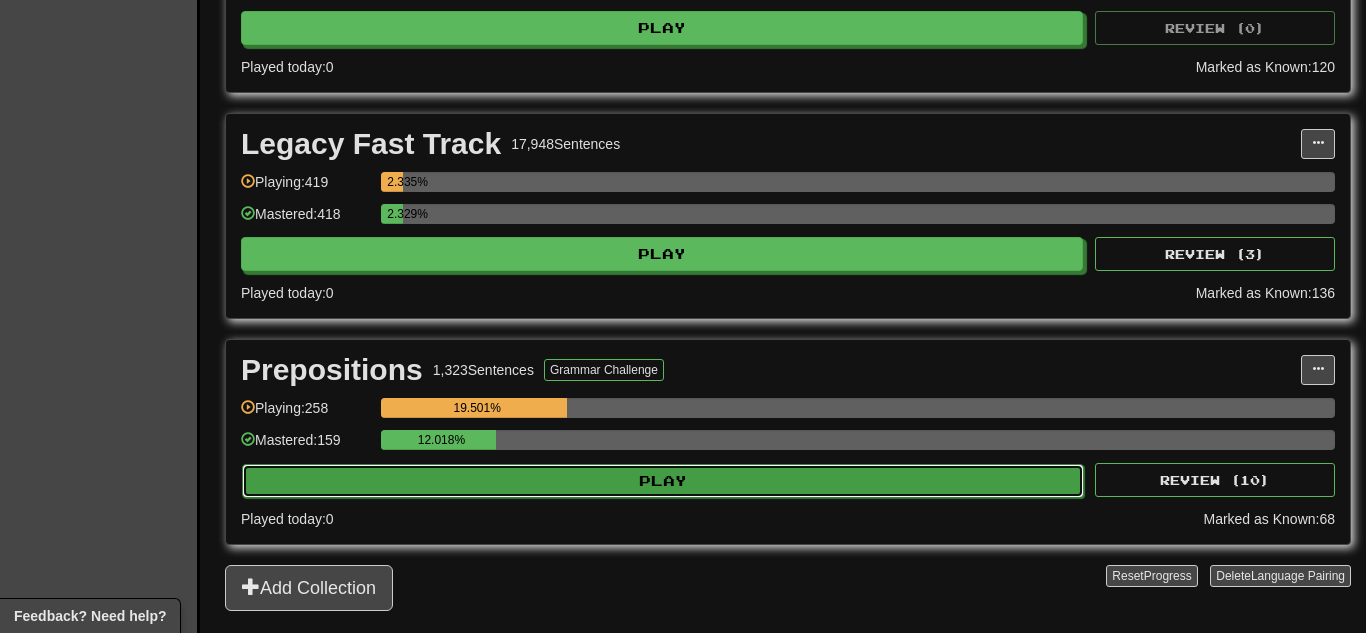 click on "Play" at bounding box center [663, 481] 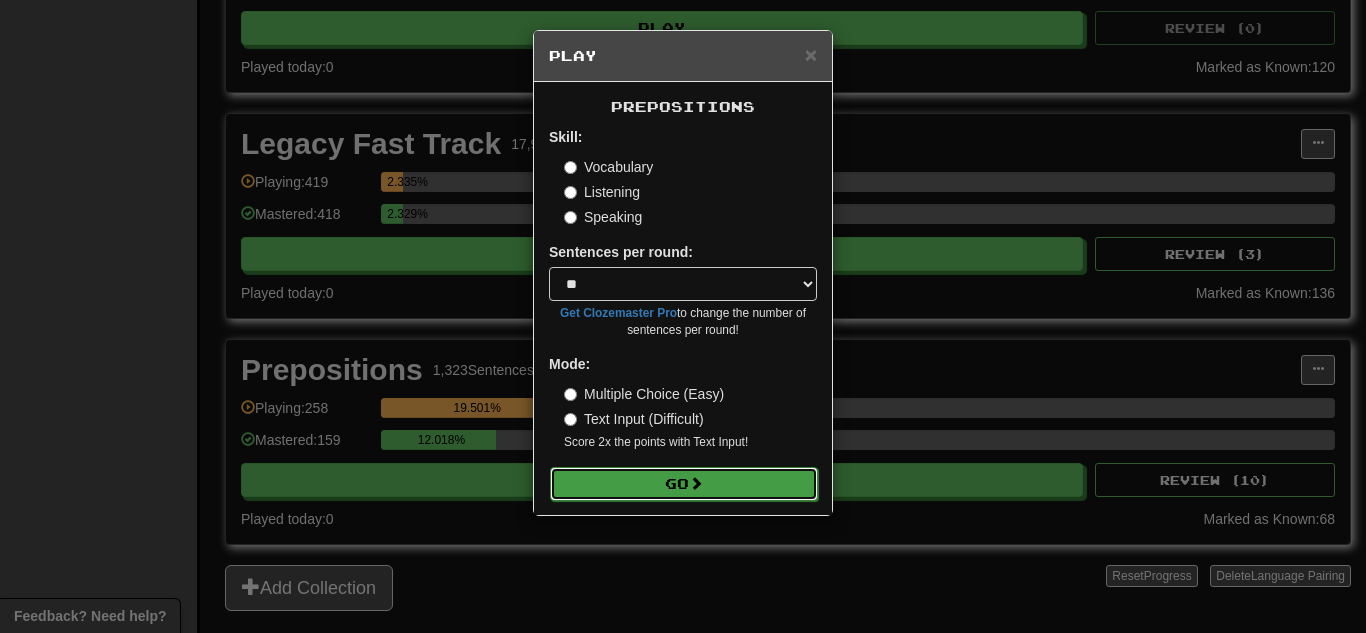 click on "Go" at bounding box center [684, 484] 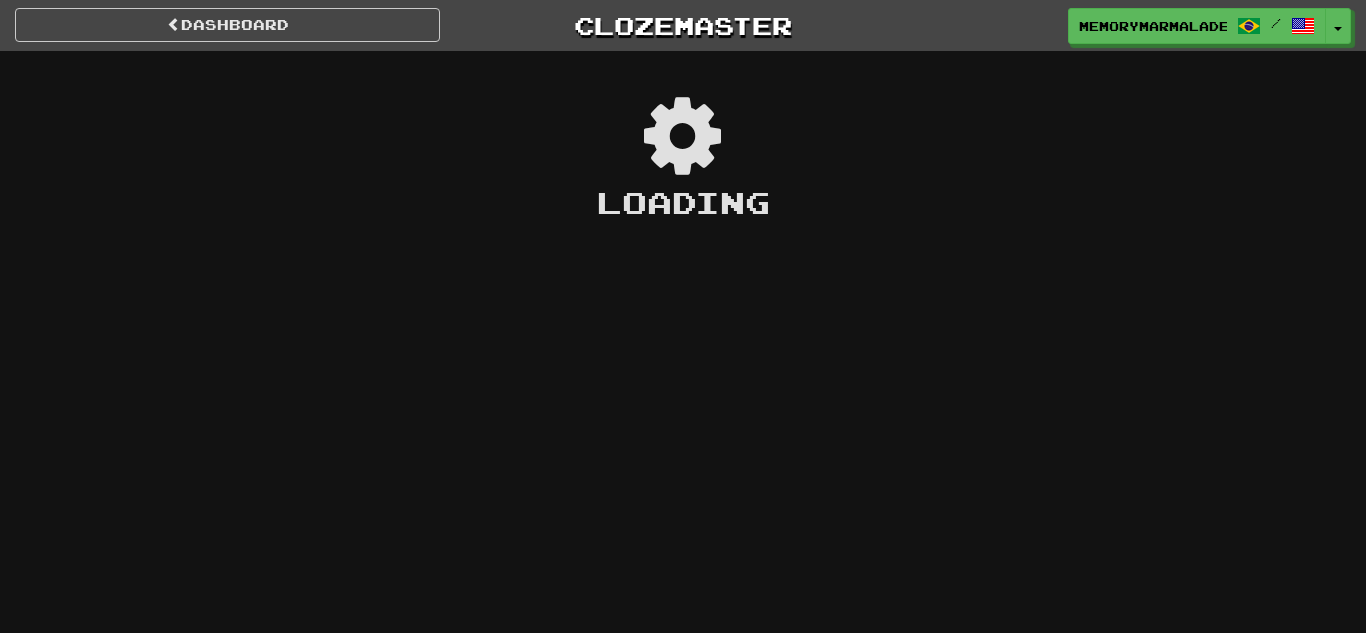 scroll, scrollTop: 0, scrollLeft: 0, axis: both 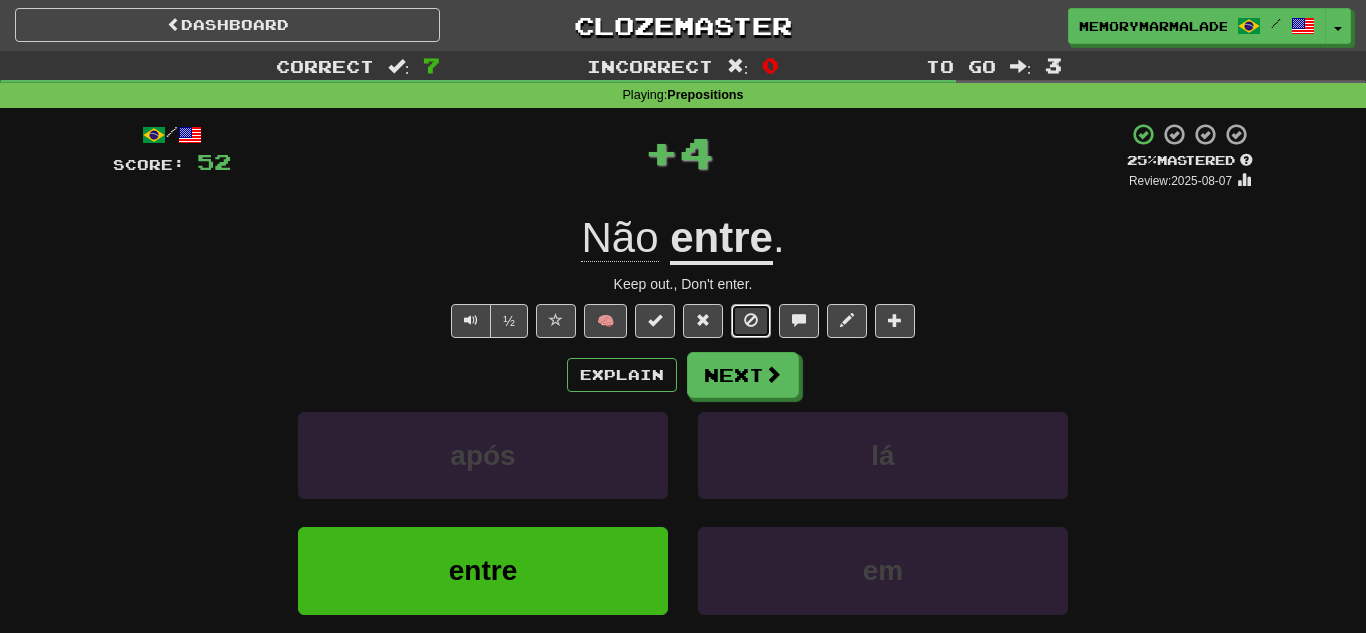click at bounding box center [751, 320] 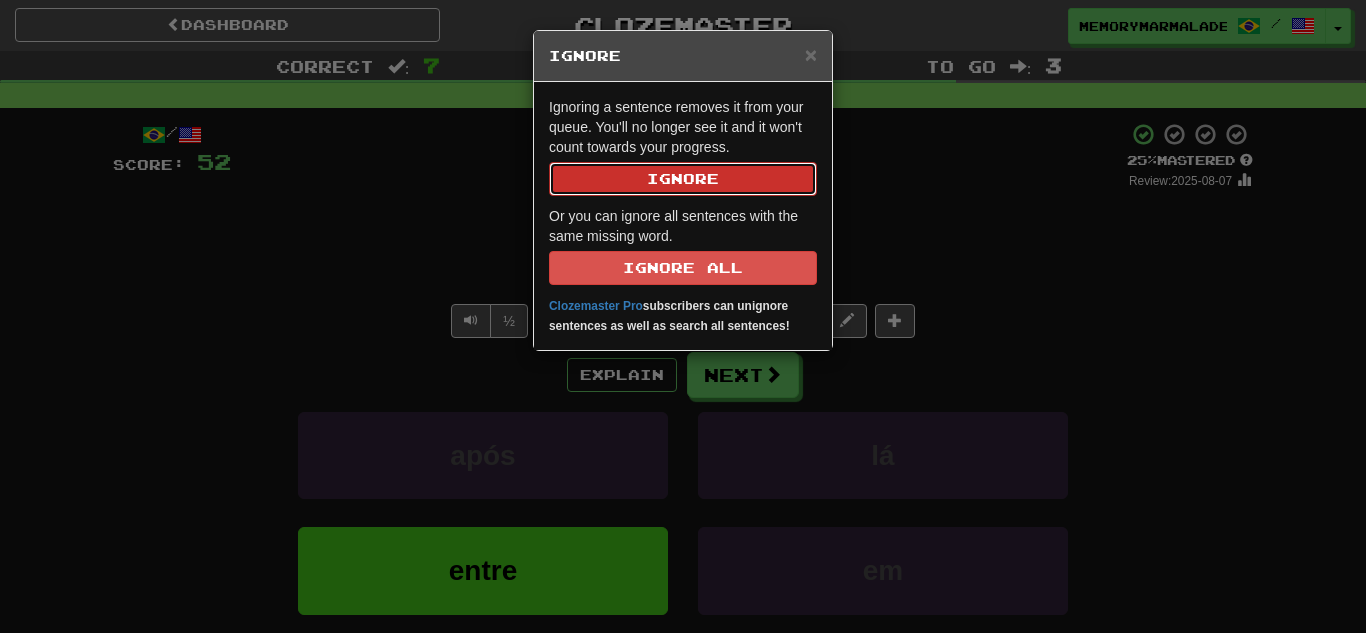 click on "Ignore" at bounding box center [683, 179] 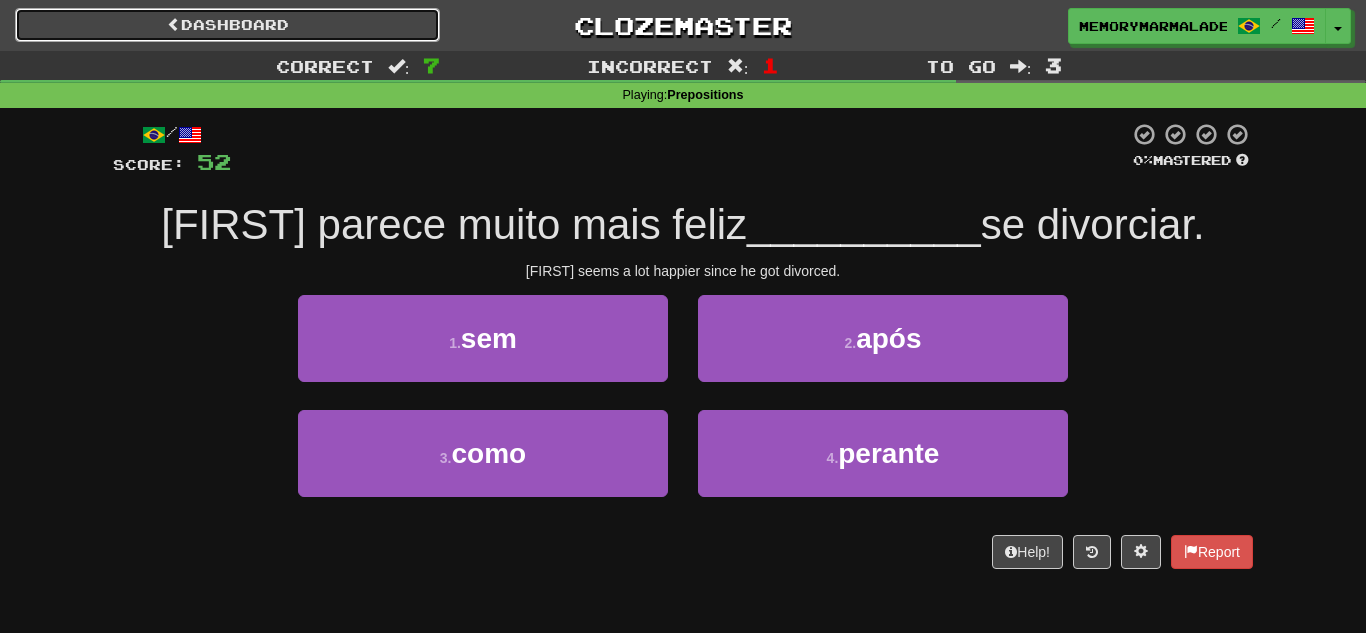 click on "Dashboard" at bounding box center [227, 25] 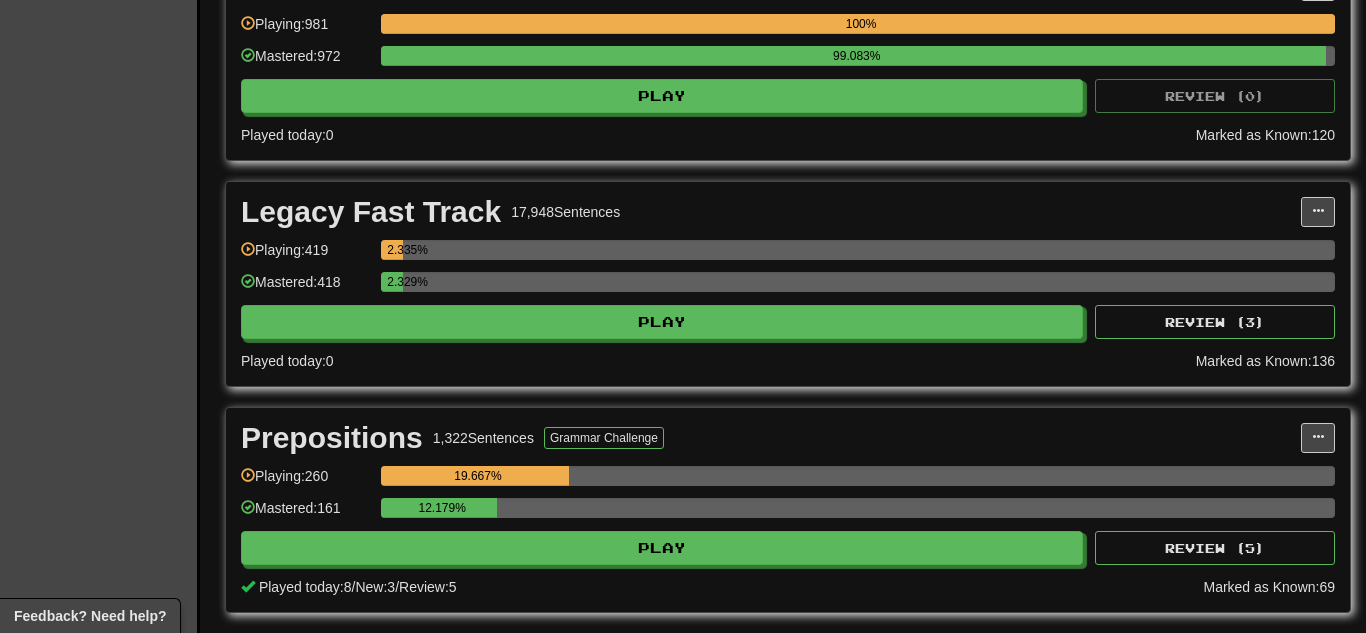 scroll, scrollTop: 760, scrollLeft: 0, axis: vertical 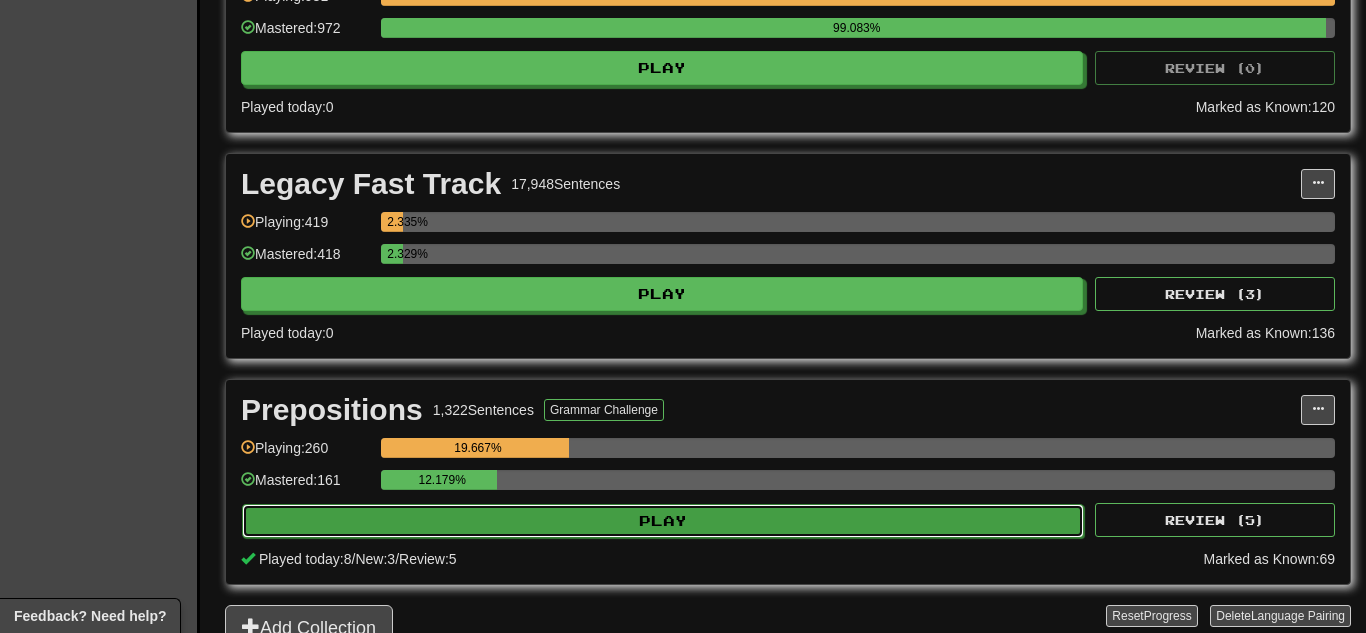 click on "Play" at bounding box center (663, 521) 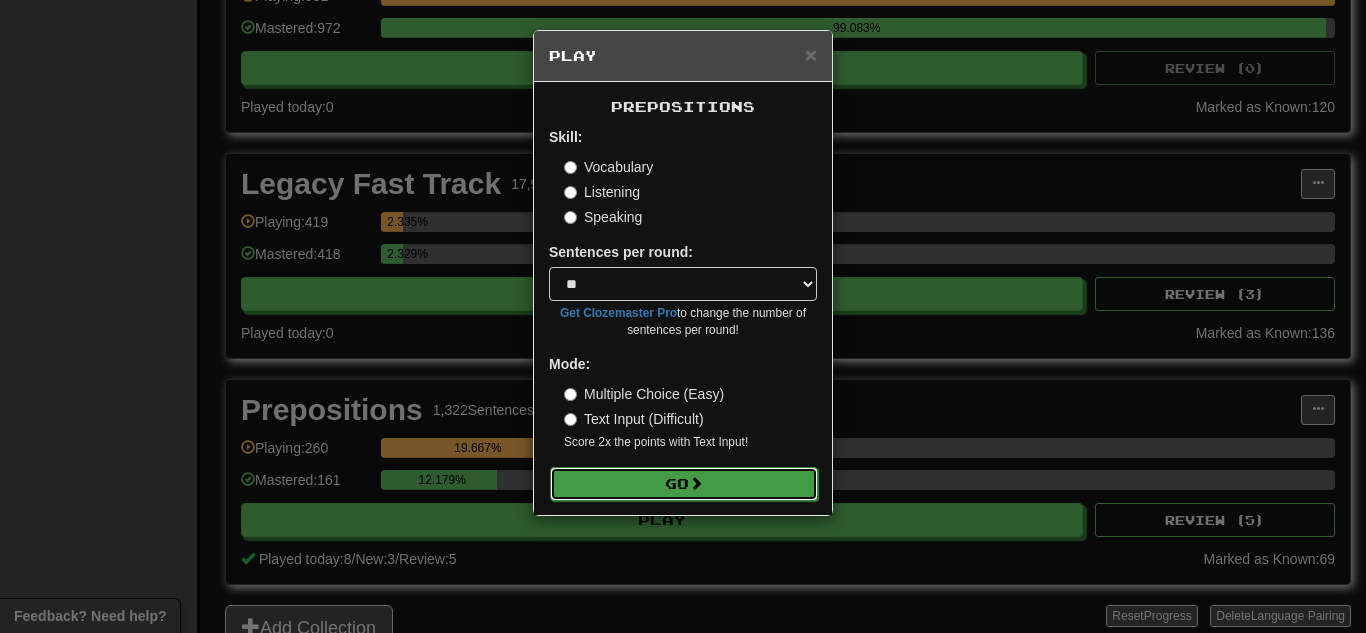 click on "Go" at bounding box center [684, 484] 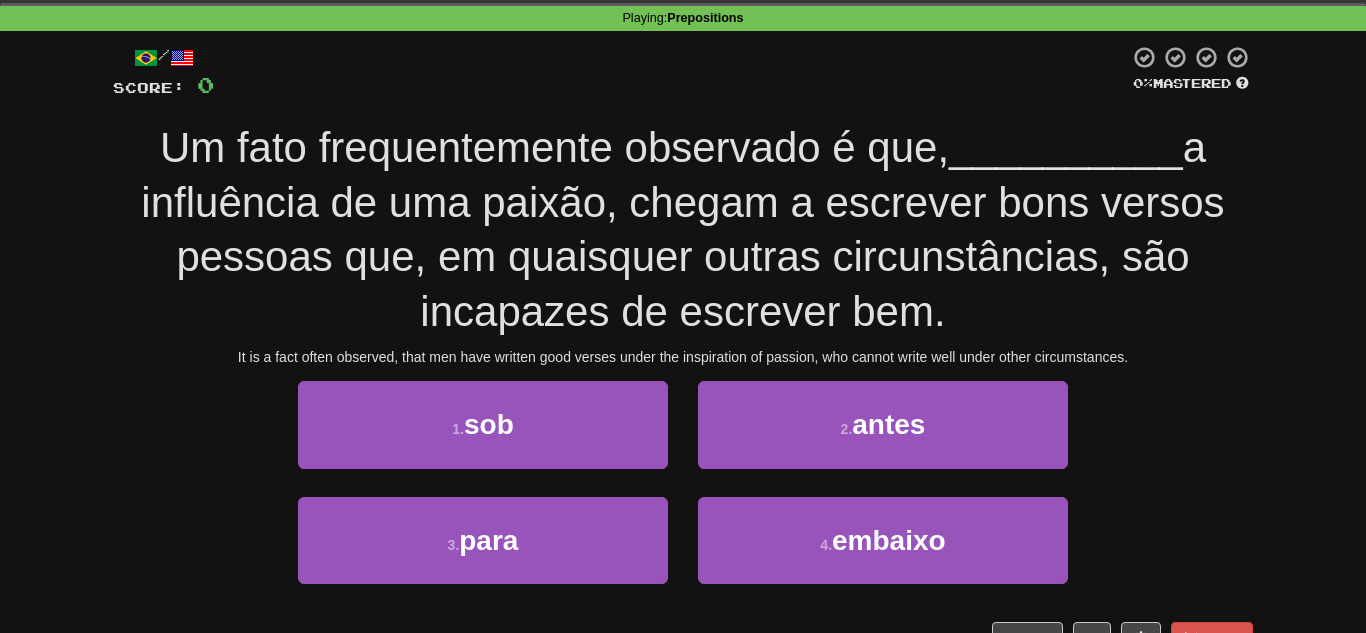 scroll, scrollTop: 80, scrollLeft: 0, axis: vertical 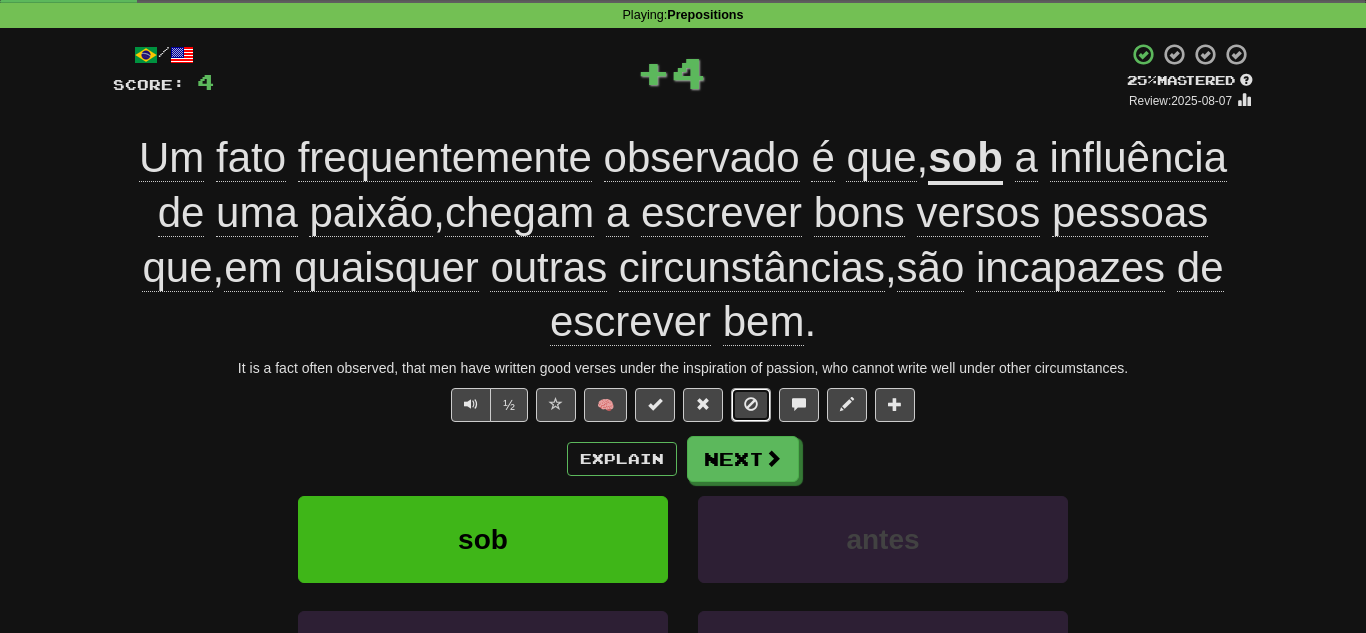 click at bounding box center (751, 405) 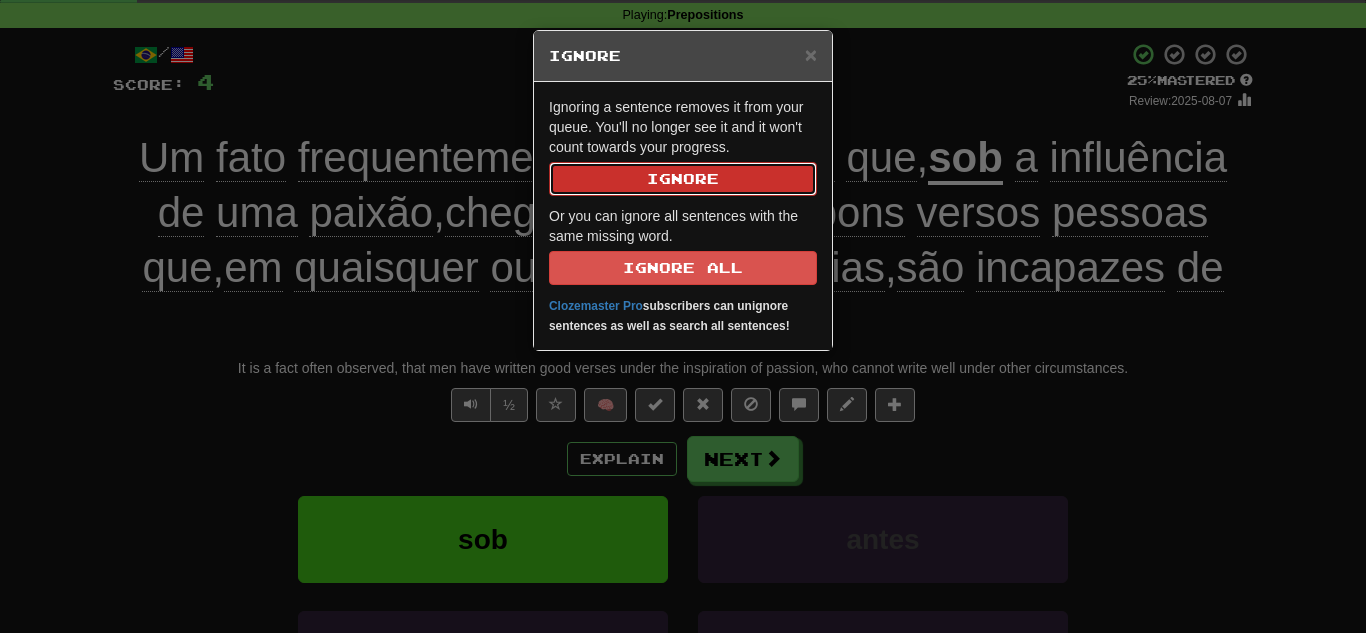 click on "Ignore" at bounding box center (683, 179) 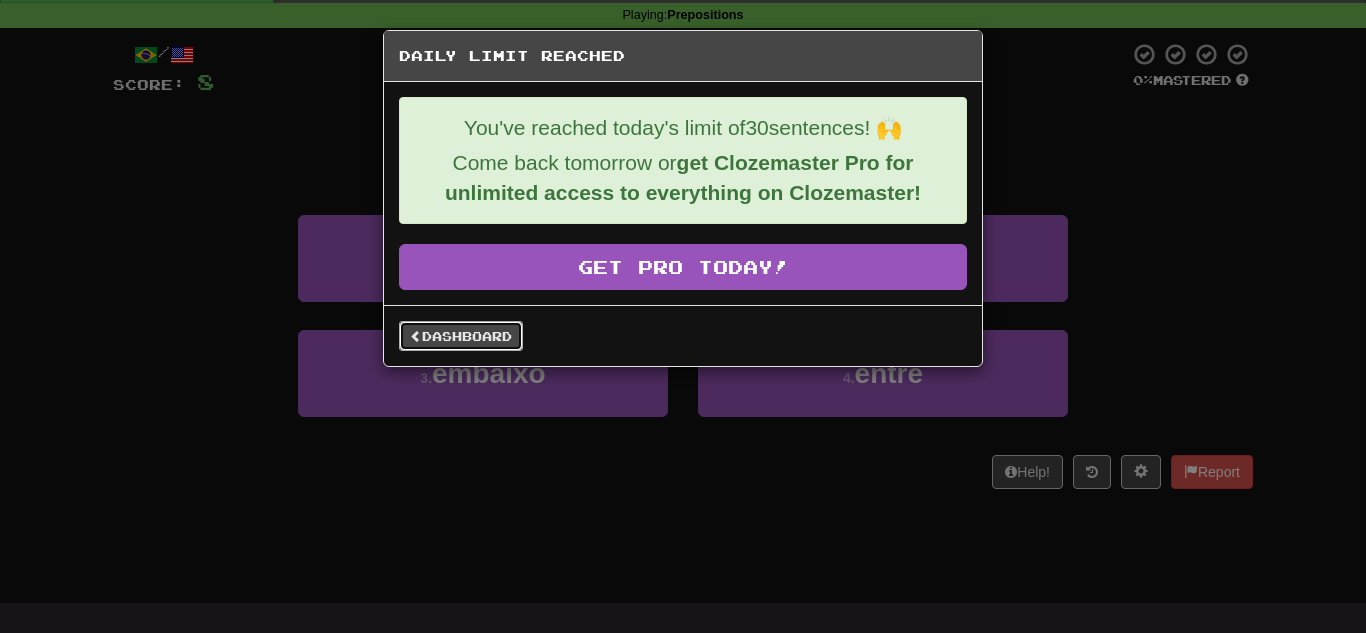 click on "Dashboard" at bounding box center (461, 336) 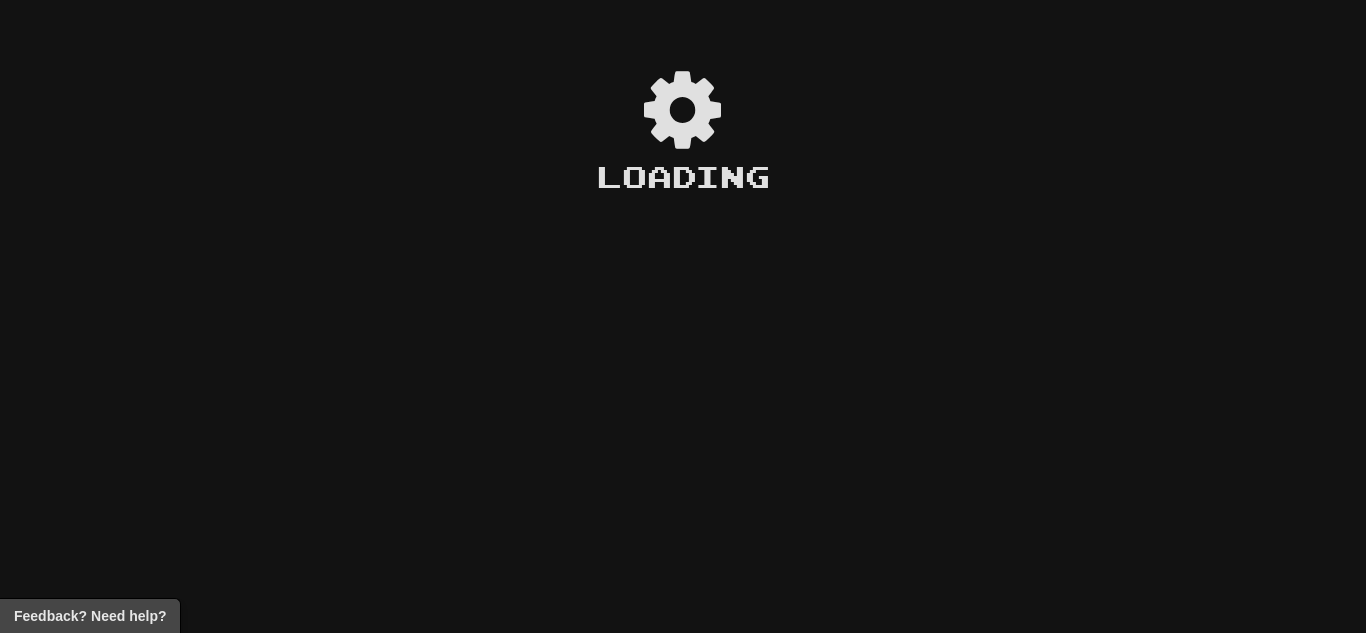 scroll, scrollTop: 0, scrollLeft: 0, axis: both 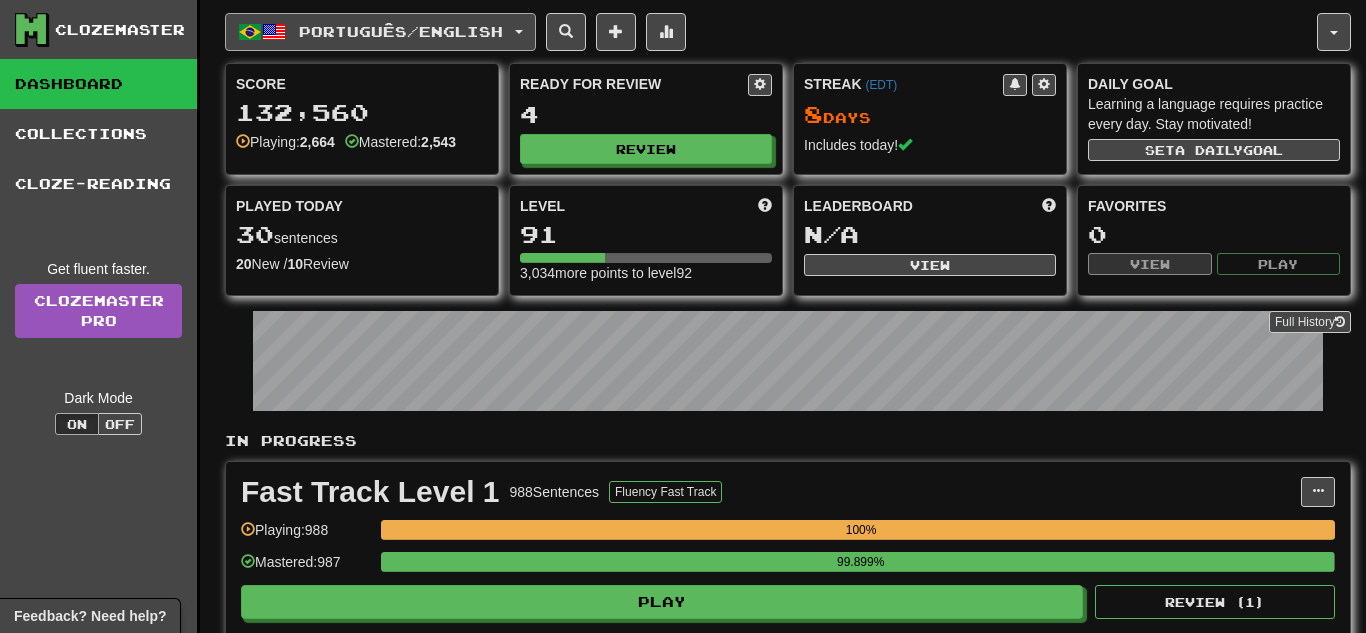 click on "Português  /  English" at bounding box center (380, 32) 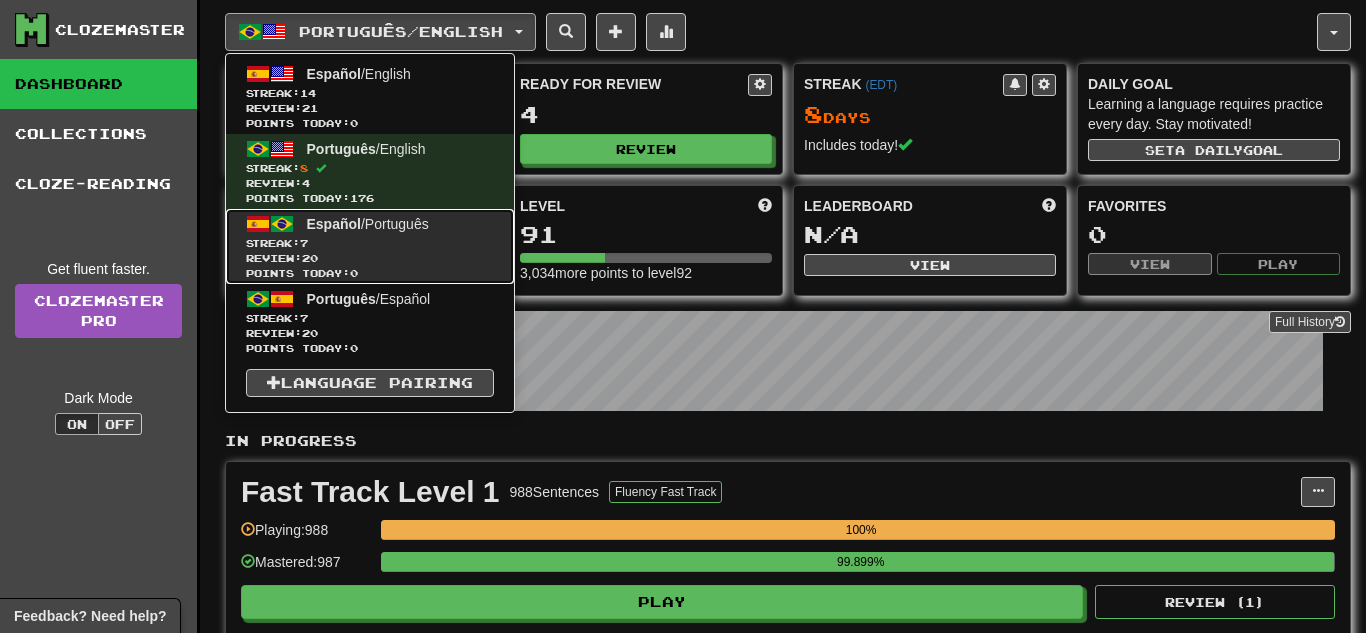 click on "Streak:  7" at bounding box center [370, 243] 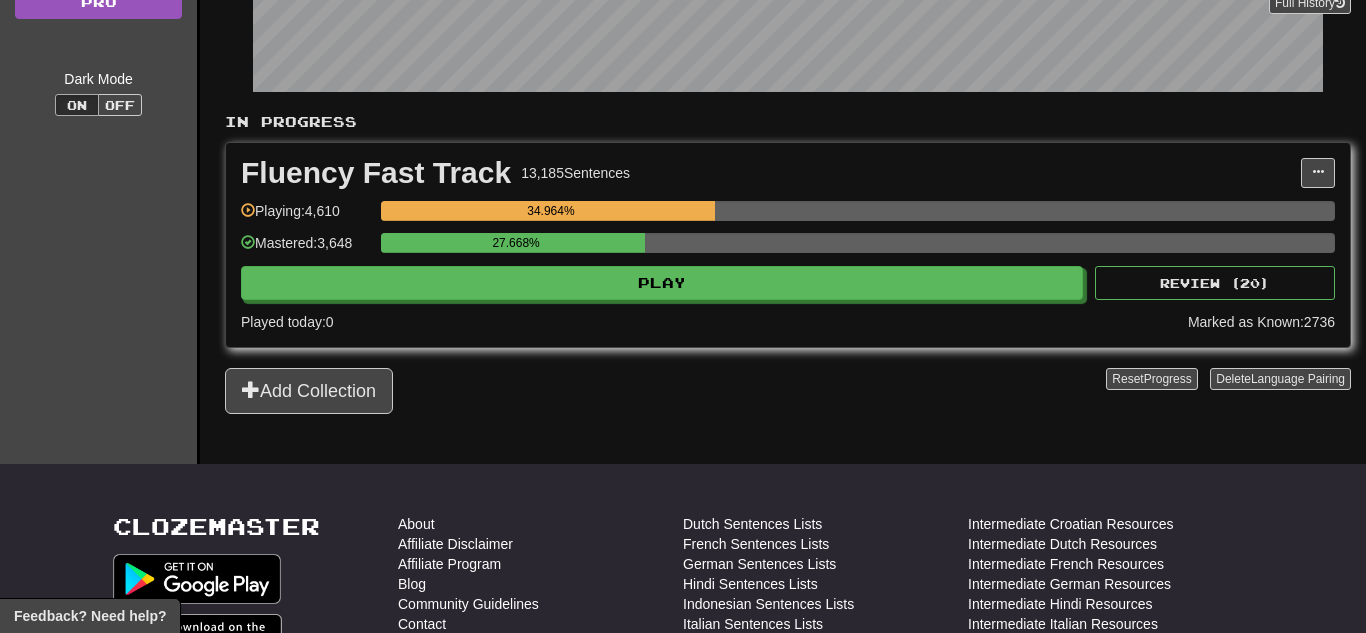 scroll, scrollTop: 362, scrollLeft: 0, axis: vertical 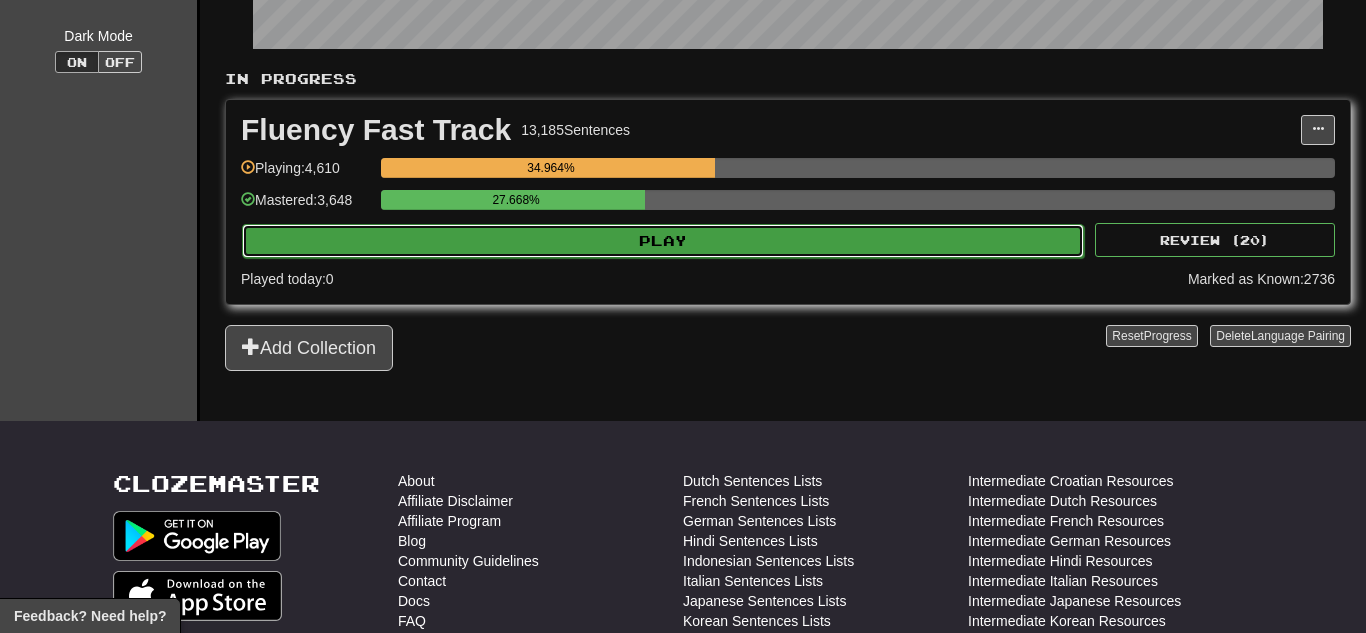 click on "Play" at bounding box center (663, 241) 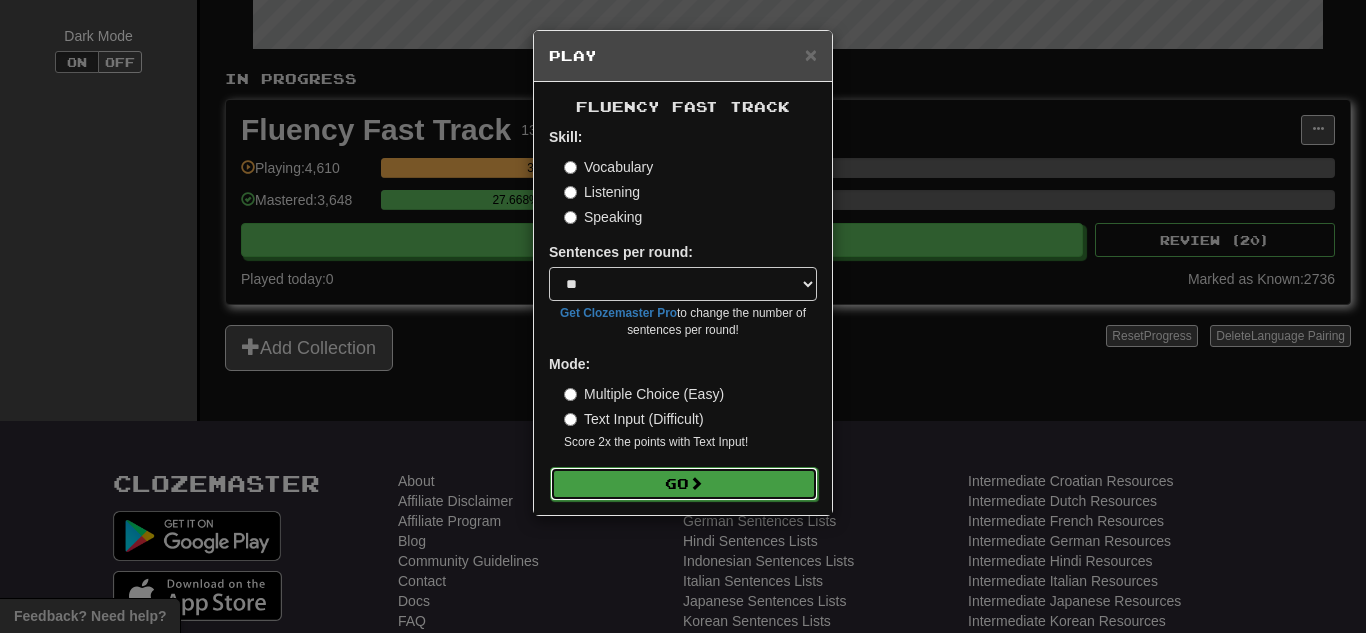 click on "Go" at bounding box center [684, 484] 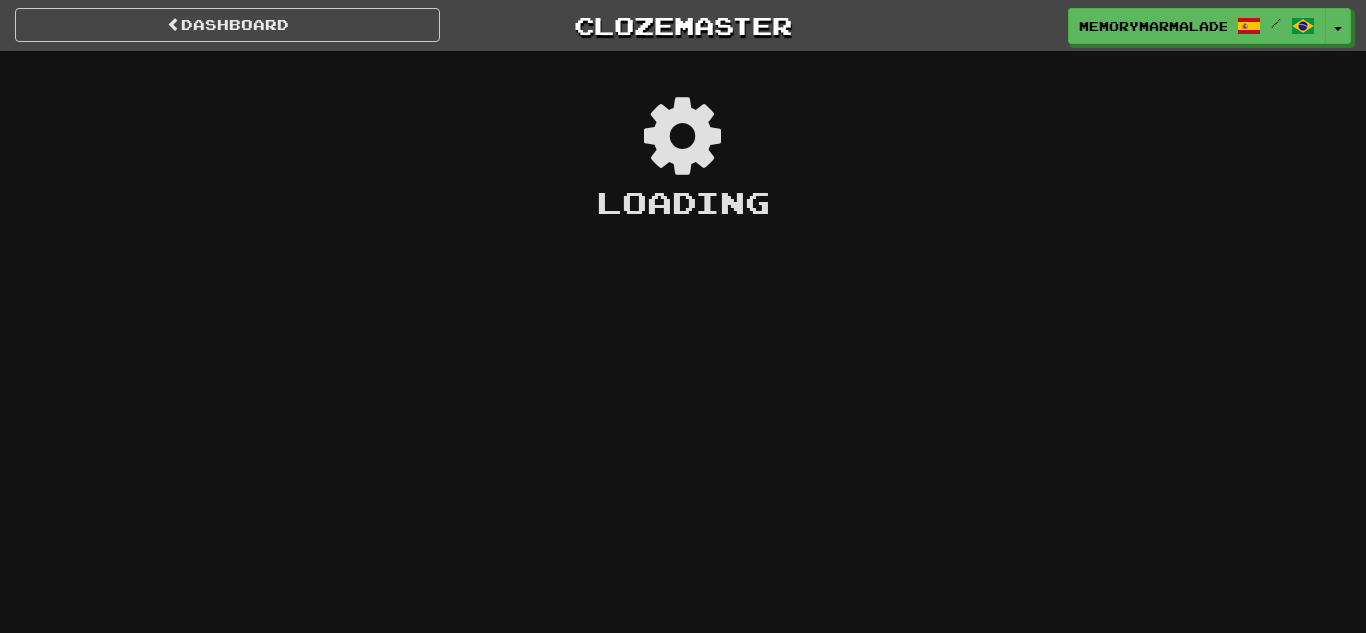 scroll, scrollTop: 0, scrollLeft: 0, axis: both 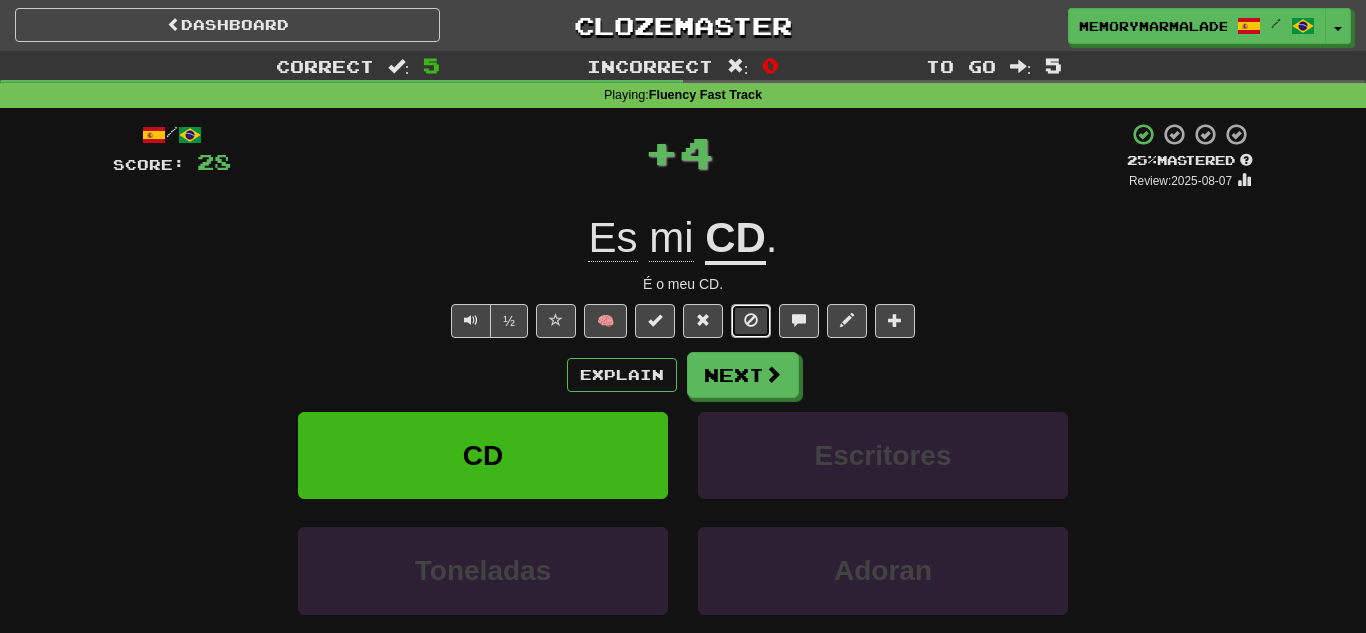 click at bounding box center [751, 321] 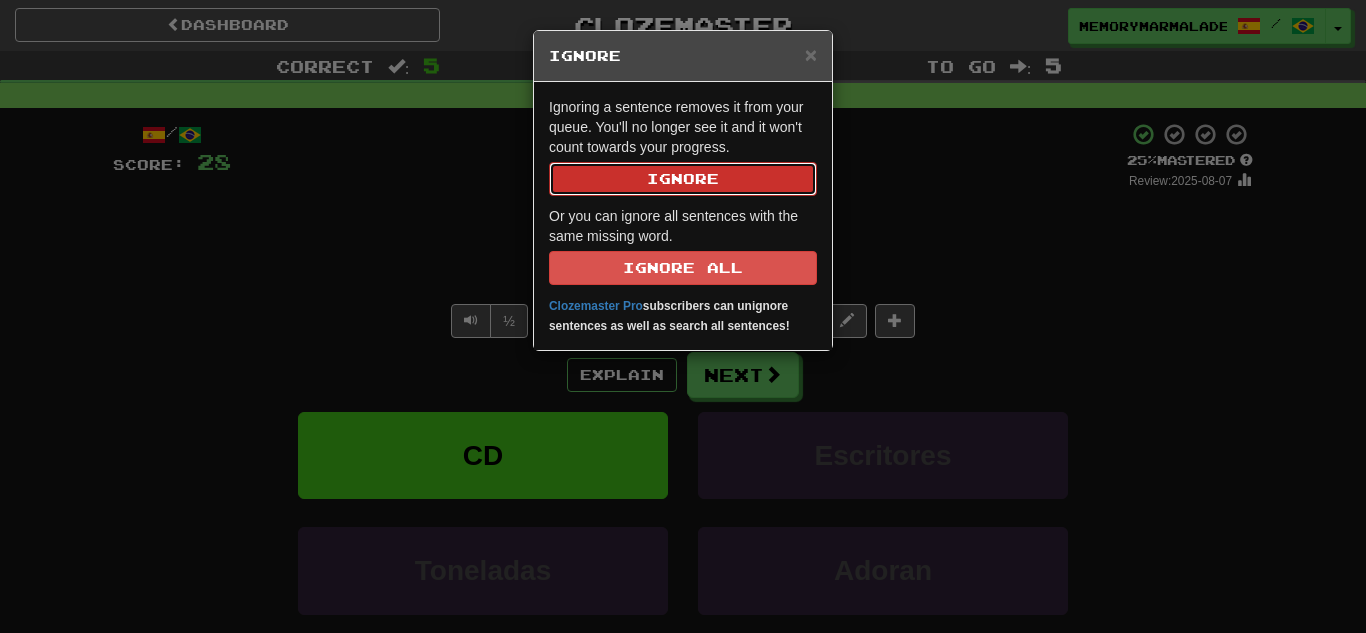 click on "Ignore" at bounding box center (683, 179) 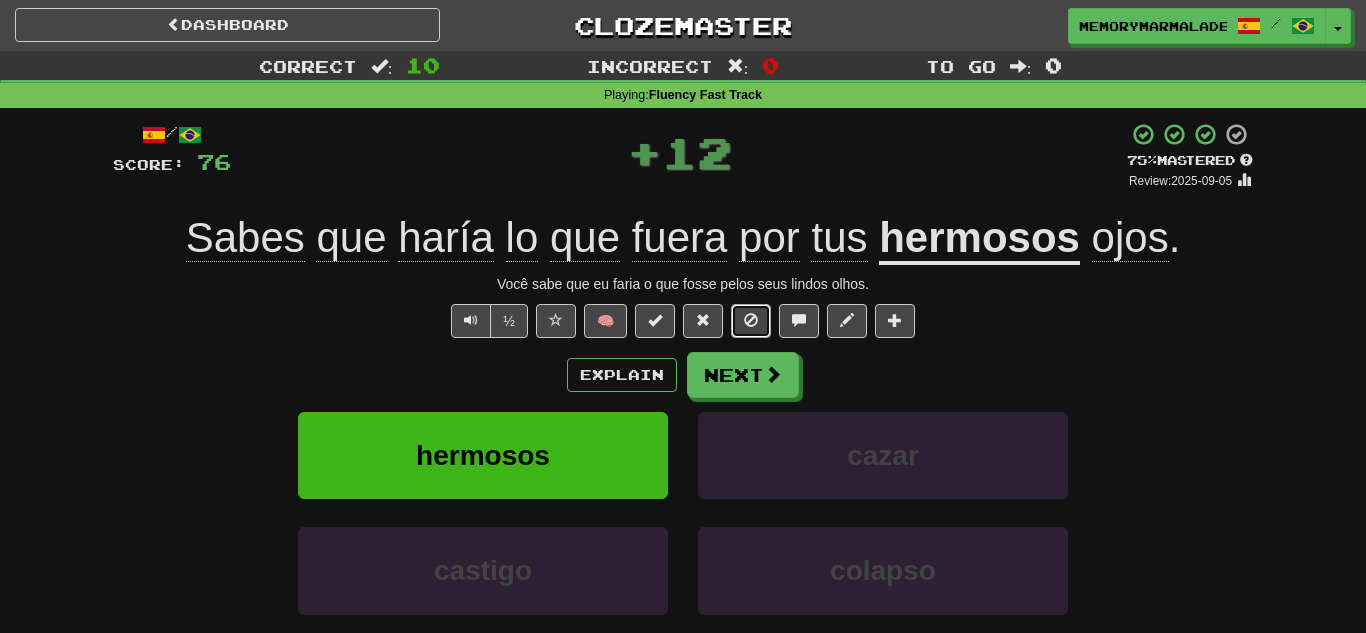 click at bounding box center (751, 320) 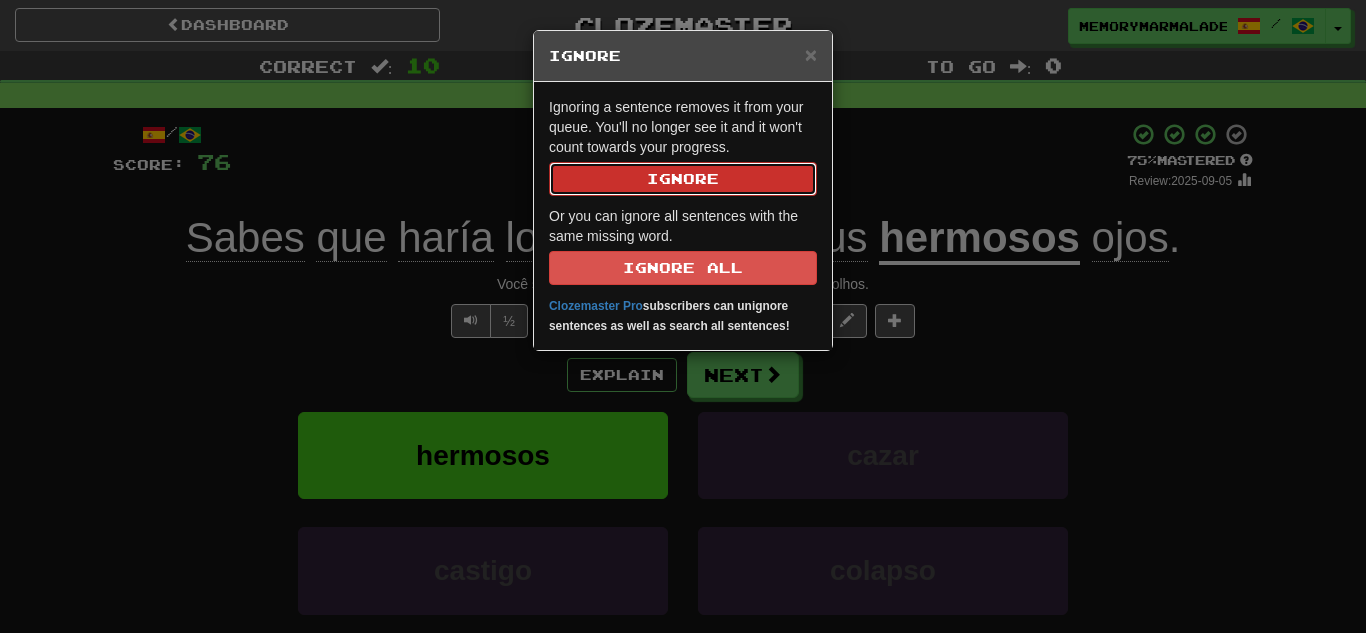 click on "Ignore" at bounding box center [683, 179] 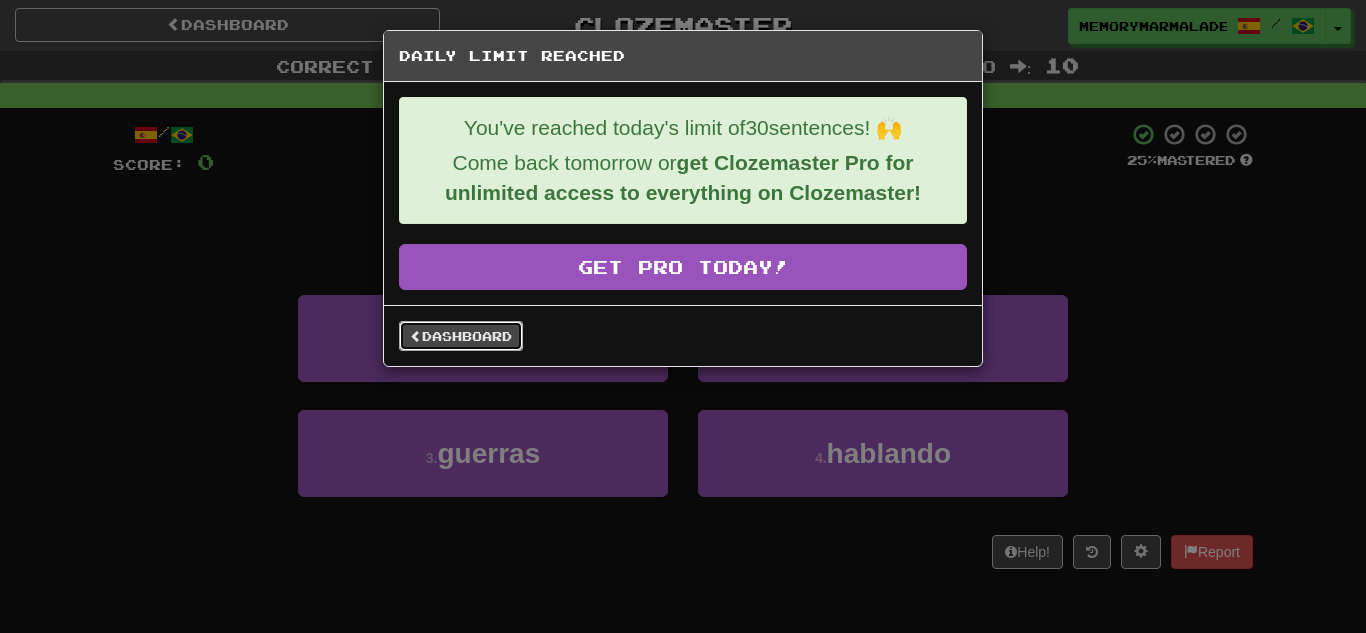click on "Dashboard" at bounding box center (461, 336) 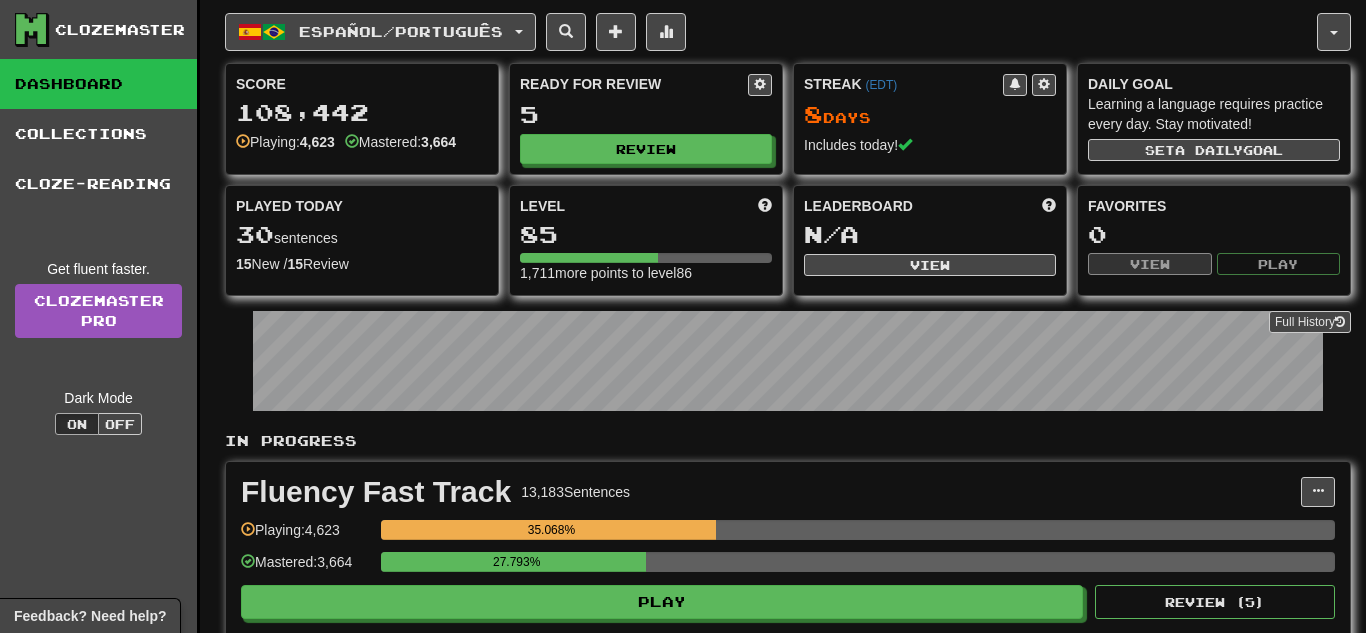 scroll, scrollTop: 0, scrollLeft: 0, axis: both 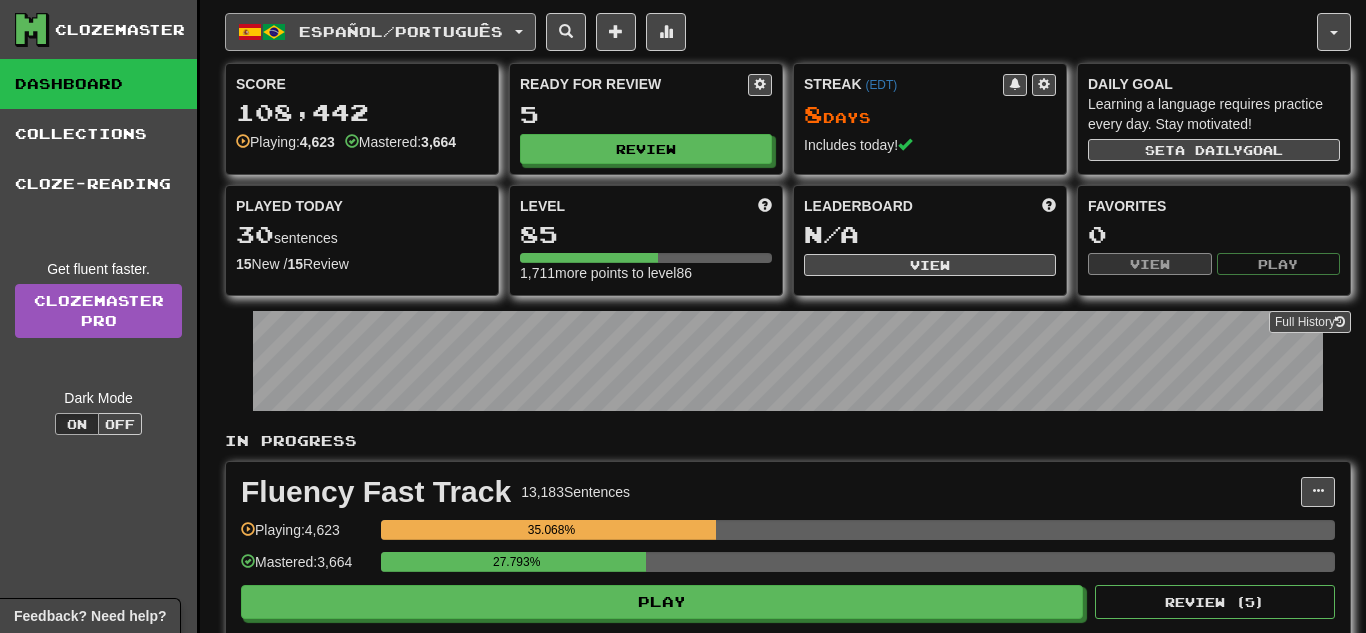 click at bounding box center (519, 32) 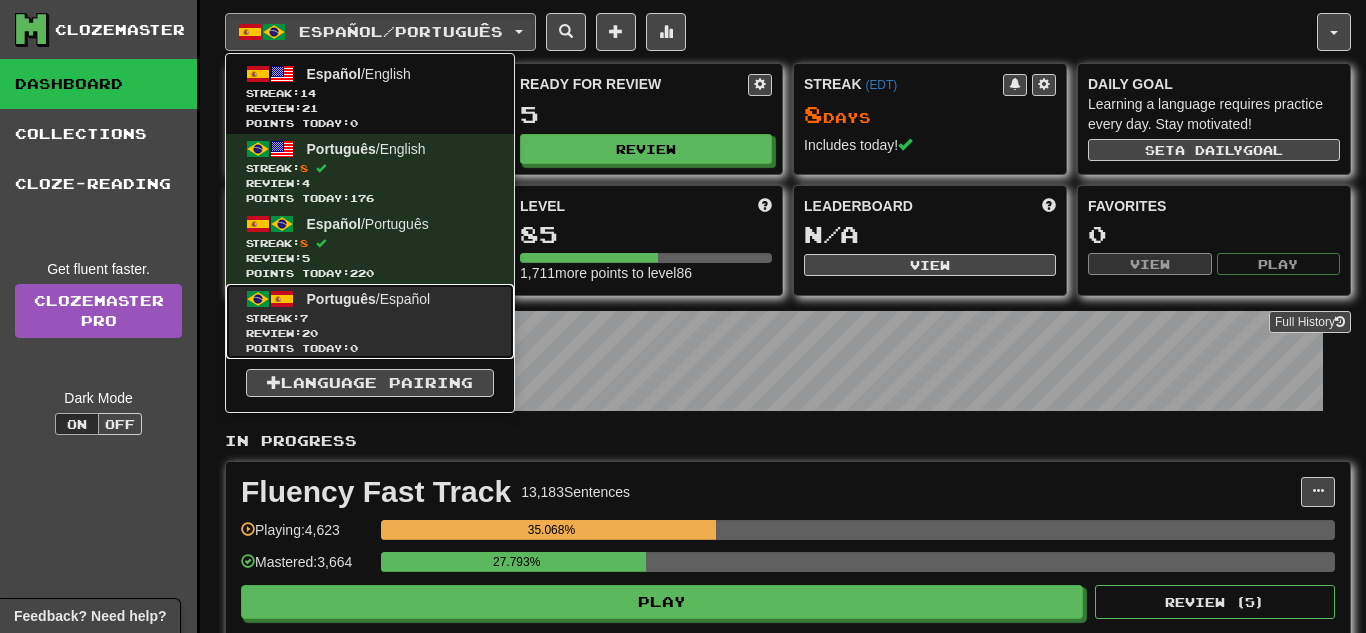 click on "Streak:  7" at bounding box center [370, 318] 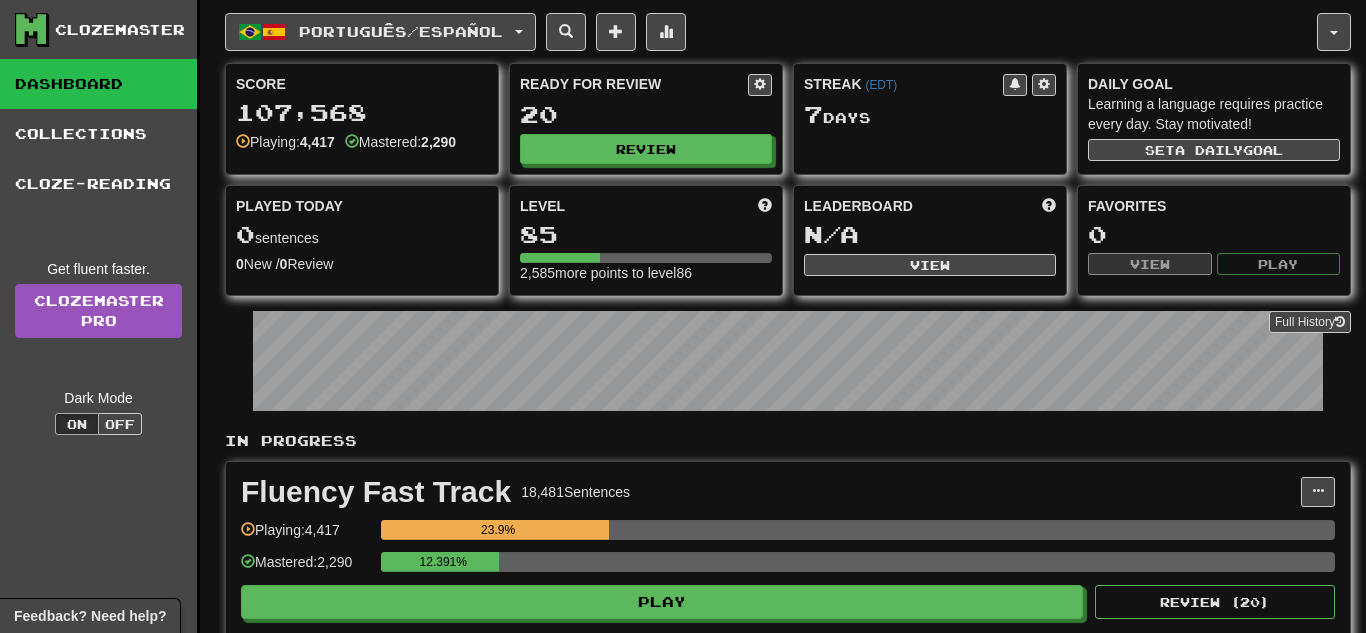 scroll, scrollTop: 0, scrollLeft: 0, axis: both 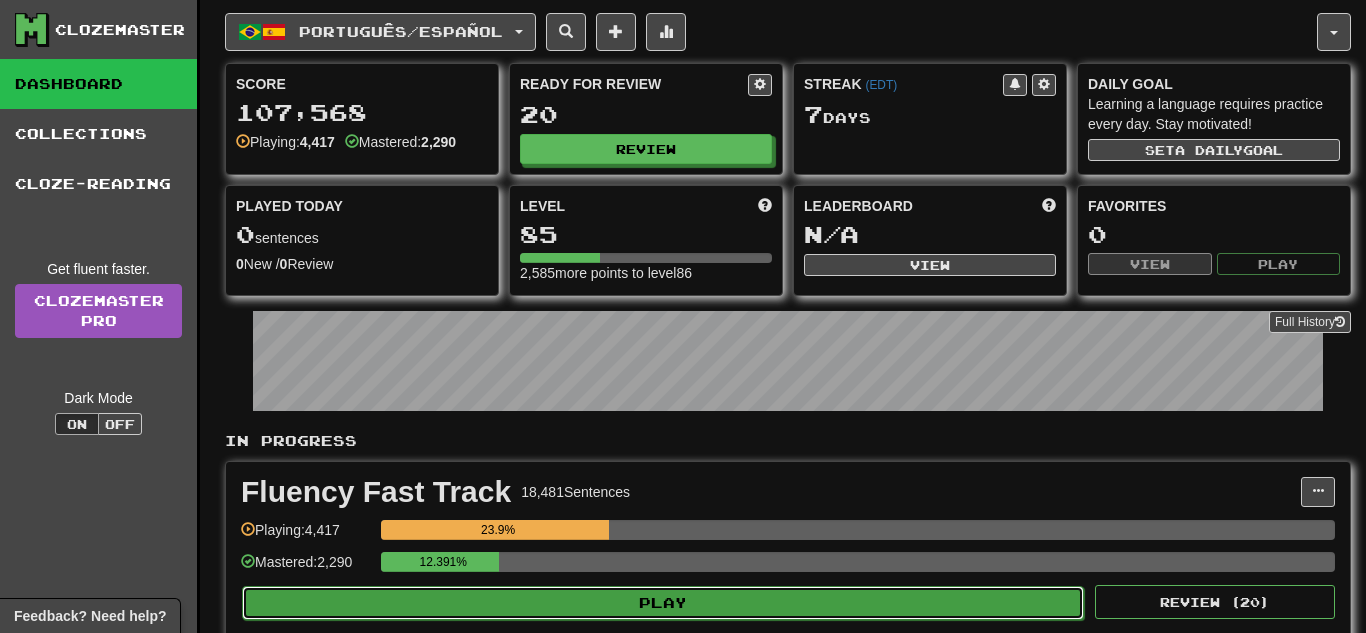 click on "Play" at bounding box center (663, 603) 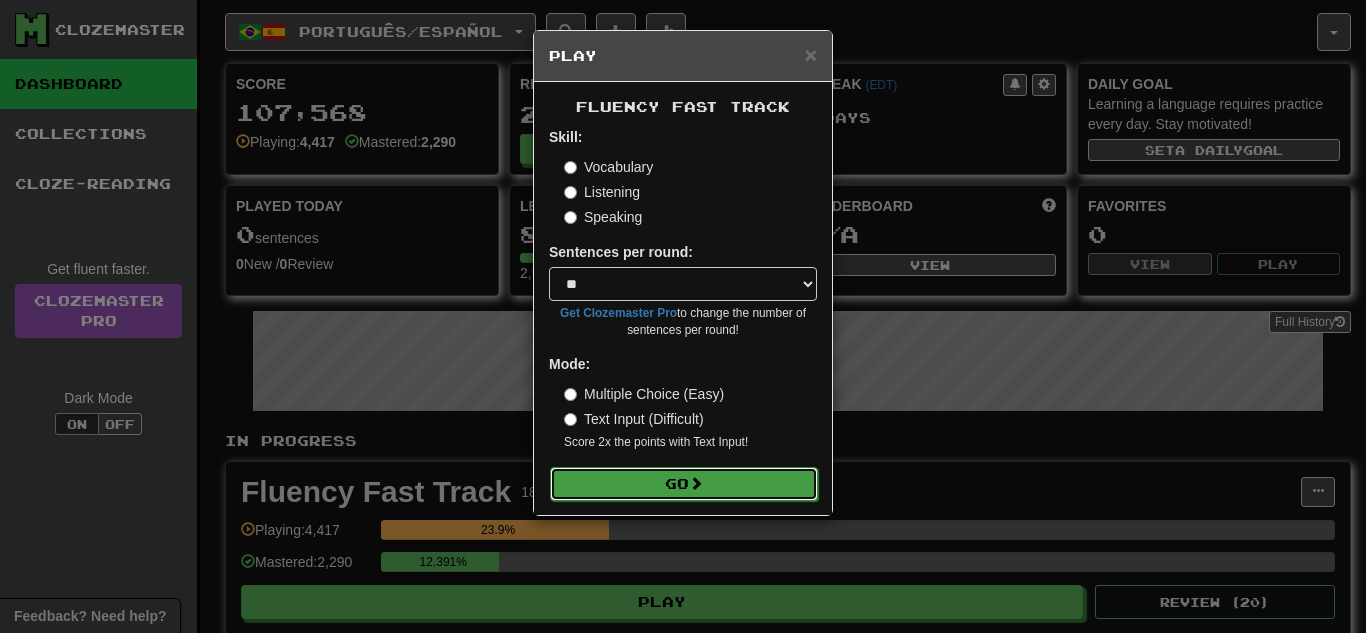 click on "Go" at bounding box center [684, 484] 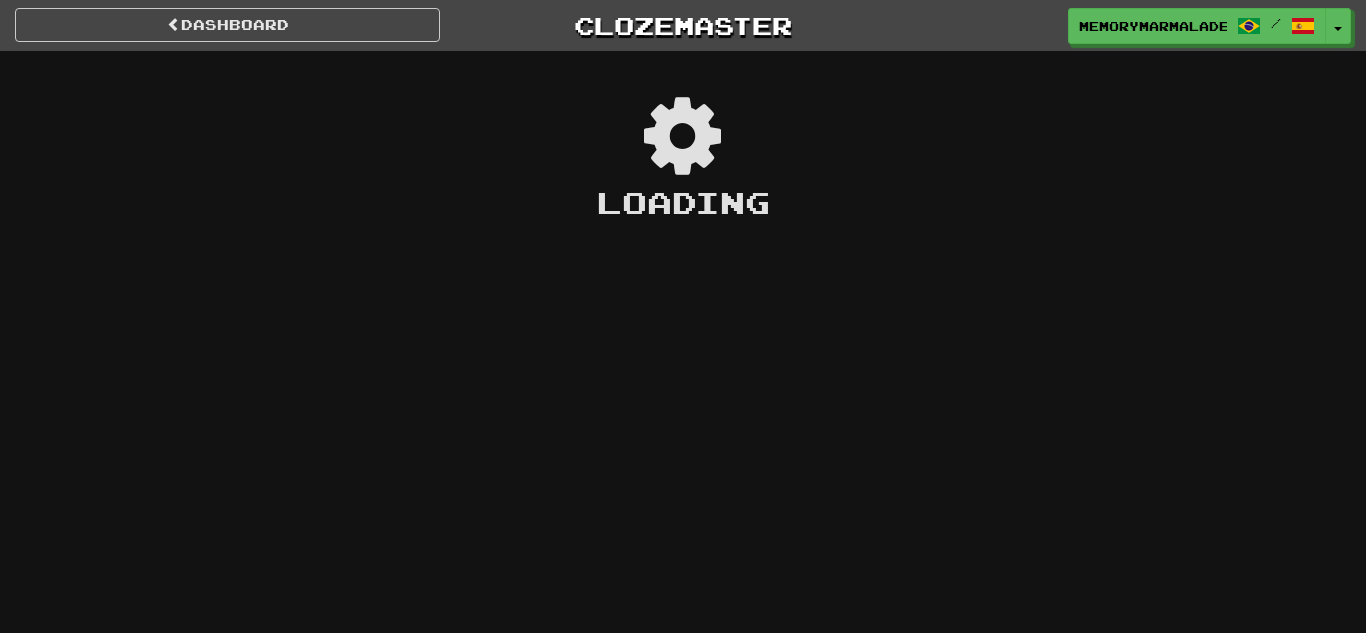 scroll, scrollTop: 0, scrollLeft: 0, axis: both 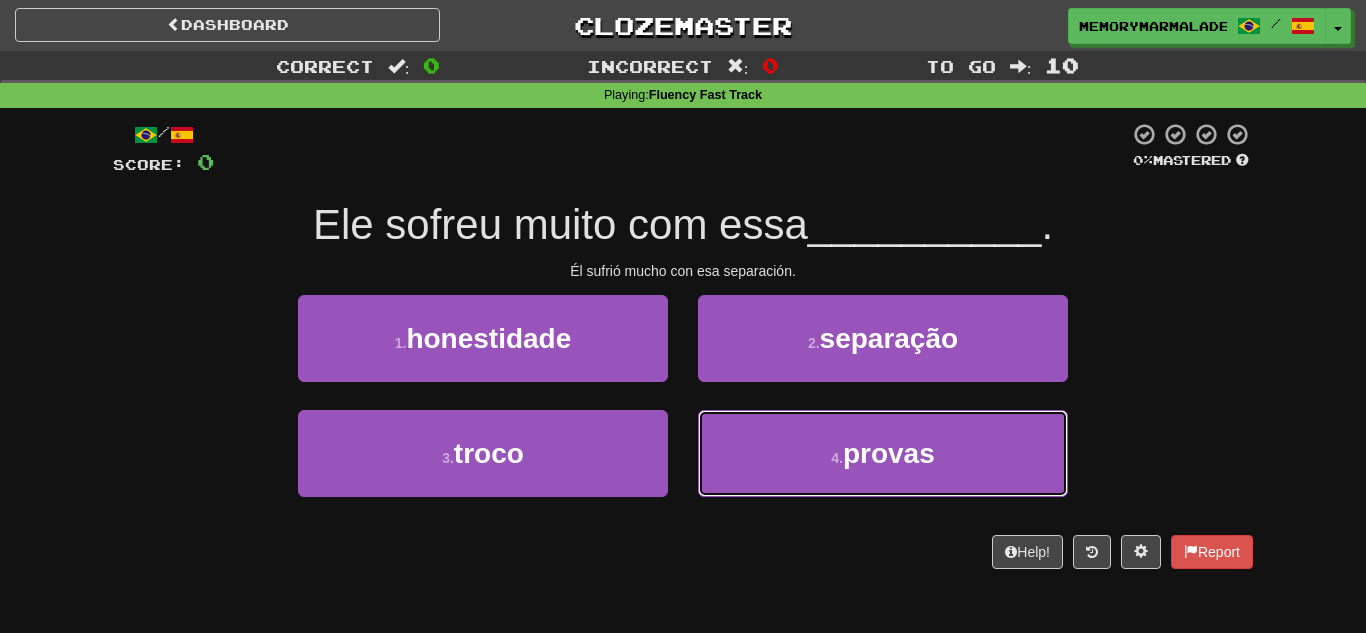 click on "4 .  provas" at bounding box center [883, 453] 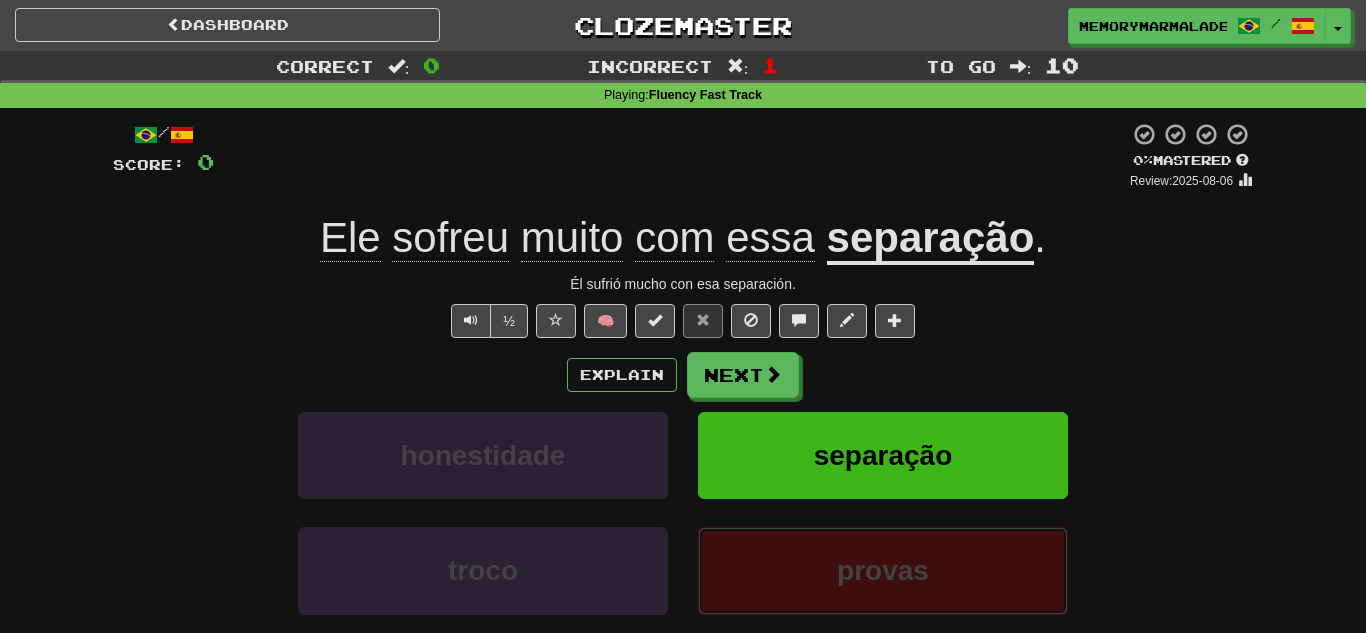 type 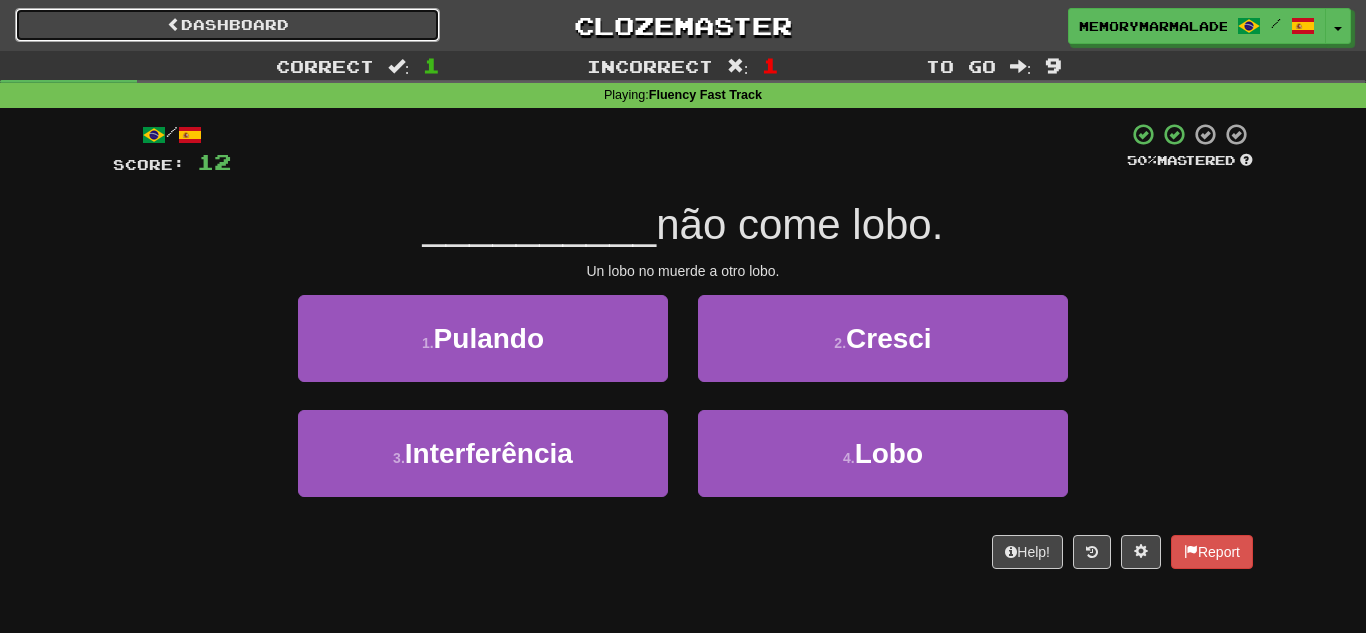 click on "Dashboard" at bounding box center [227, 25] 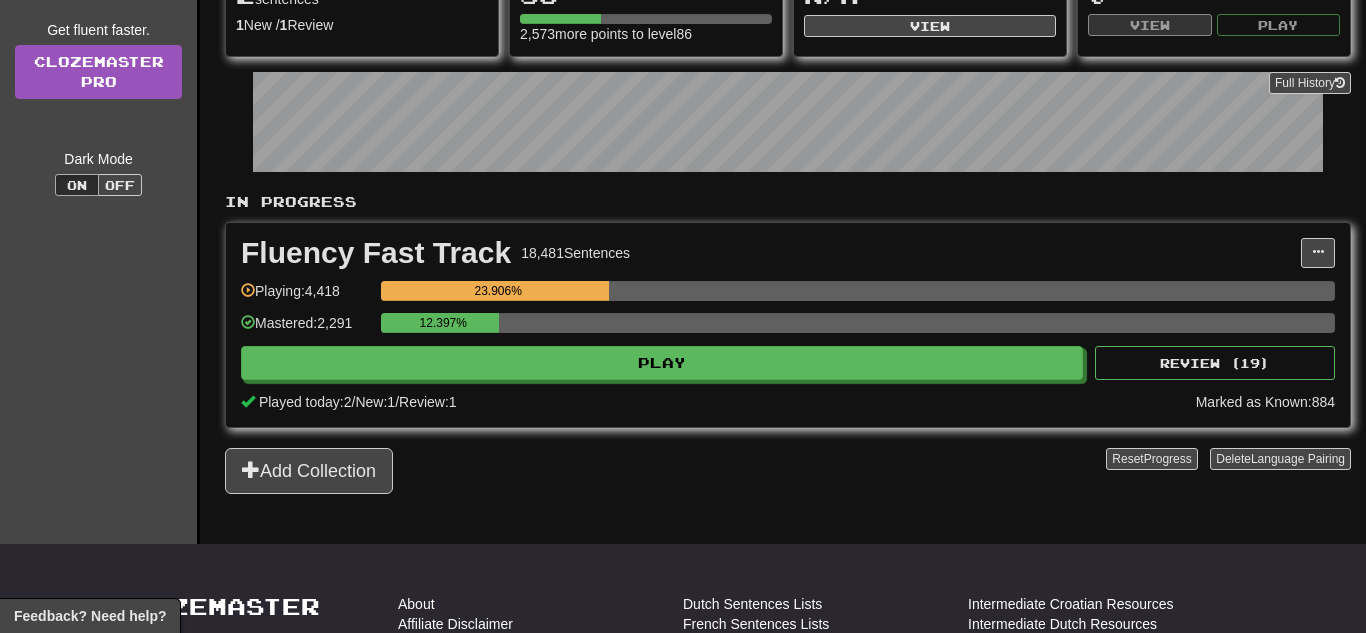 scroll, scrollTop: 240, scrollLeft: 0, axis: vertical 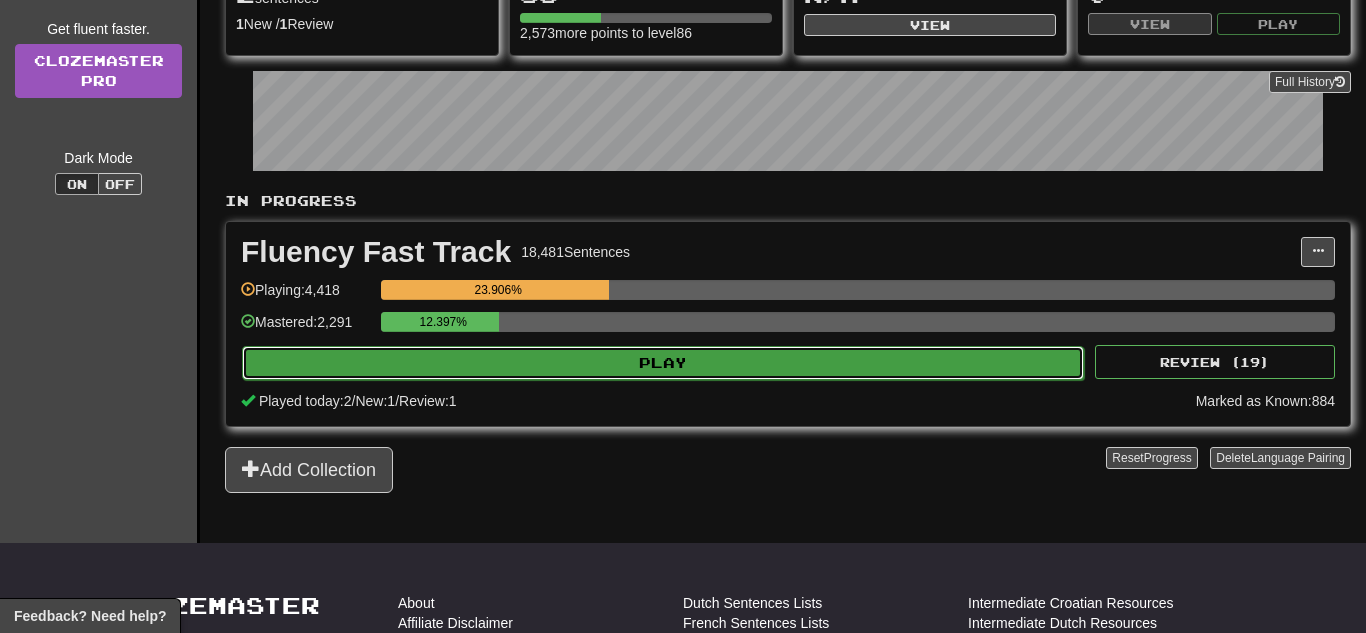 click on "Play" at bounding box center (663, 363) 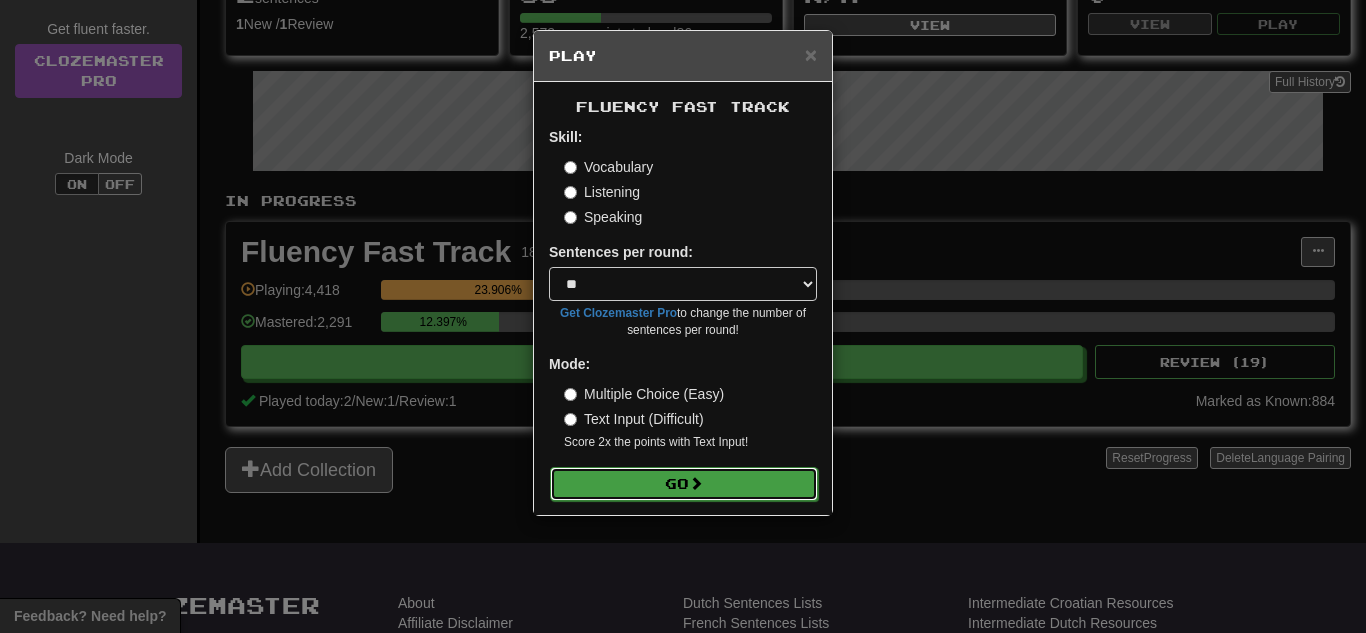 click on "Go" at bounding box center (684, 484) 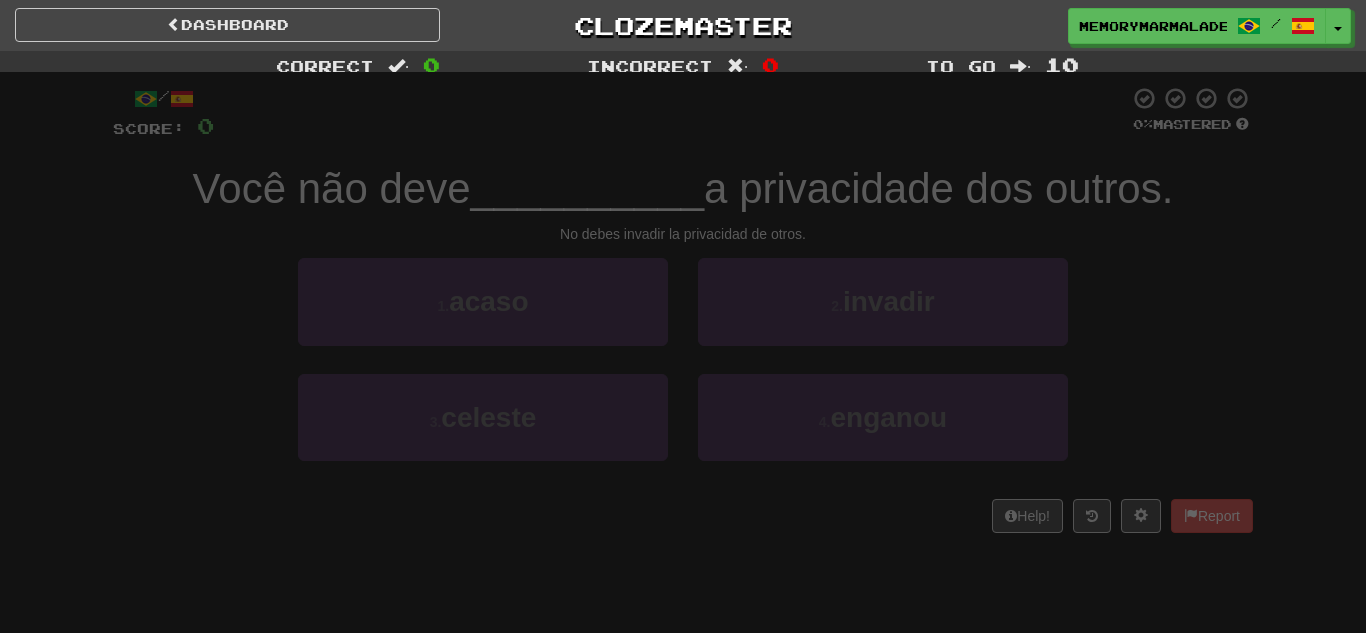 scroll, scrollTop: 0, scrollLeft: 0, axis: both 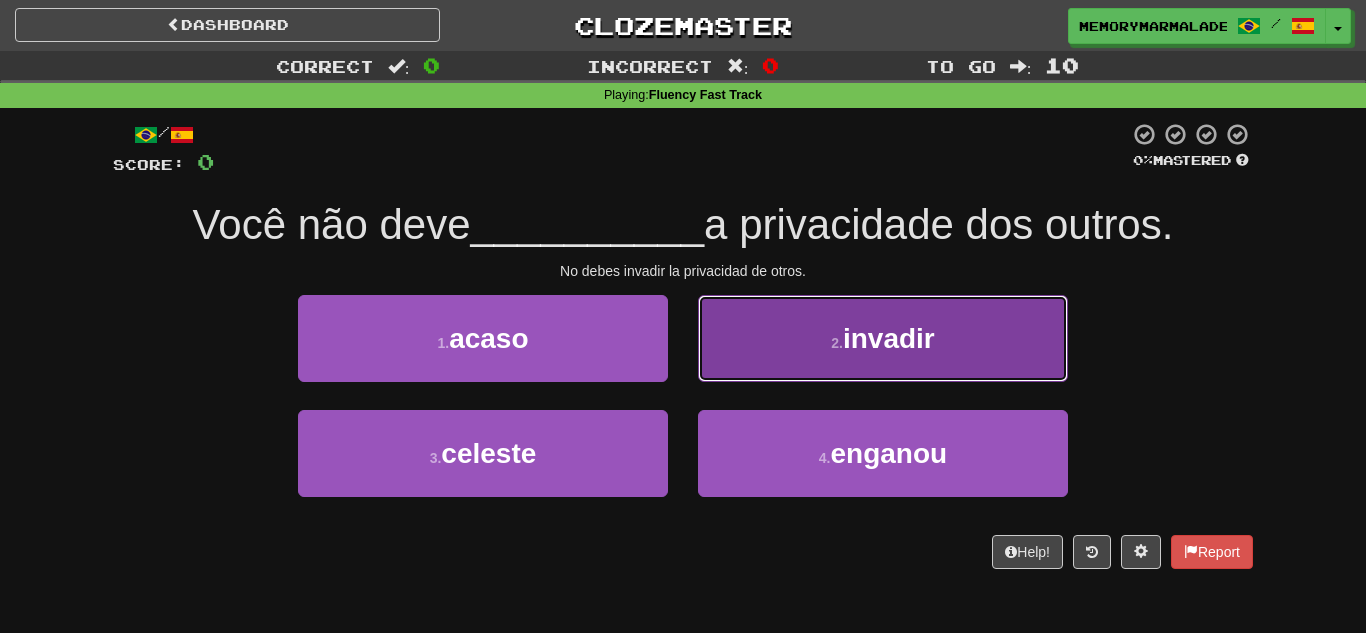 click on "2 .  invadir" at bounding box center (883, 338) 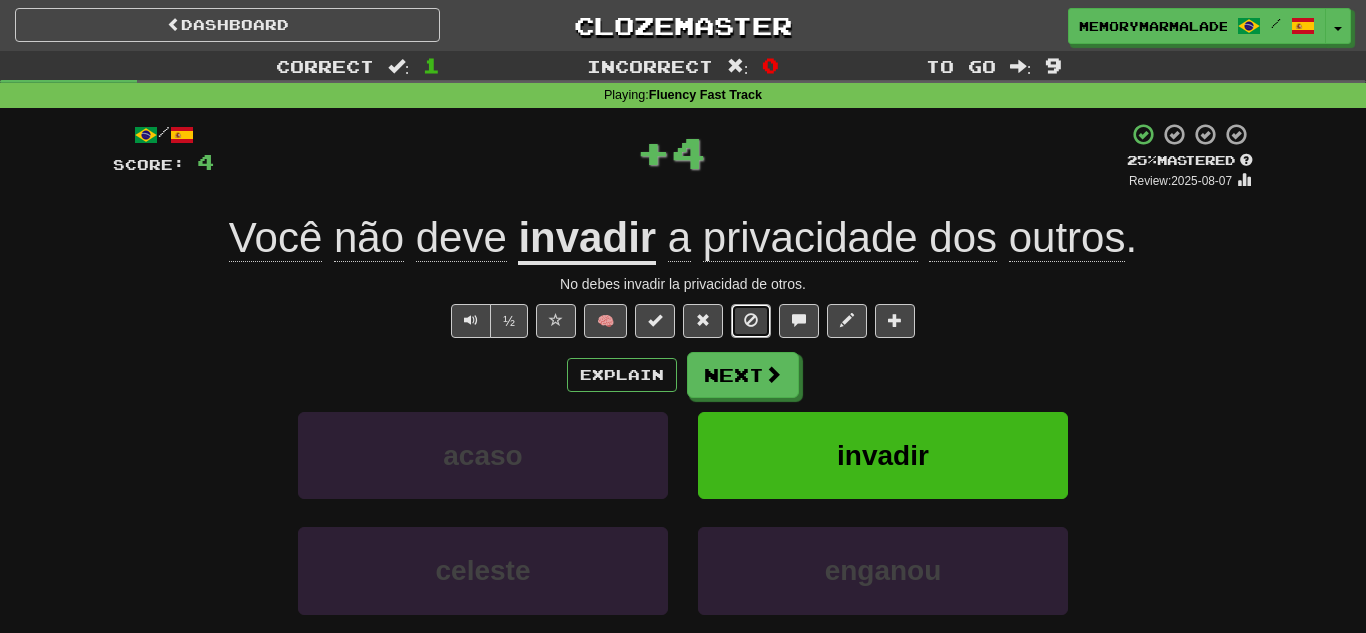 click at bounding box center [751, 321] 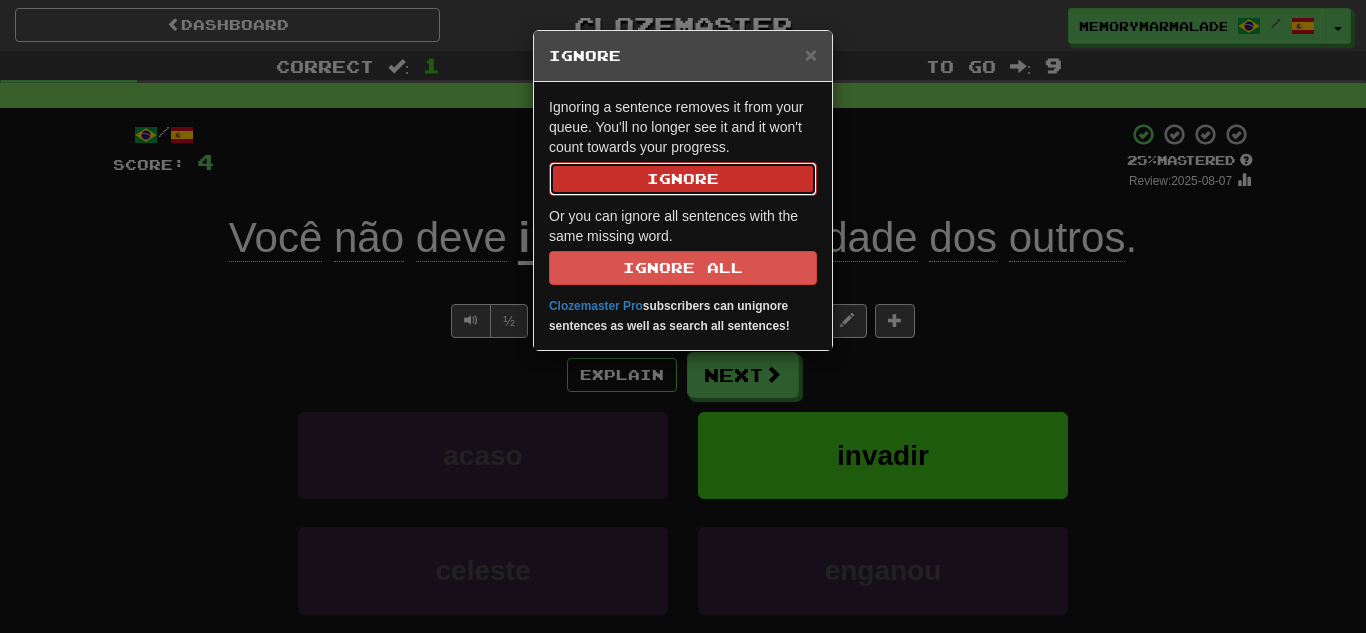 click on "Ignore" at bounding box center (683, 179) 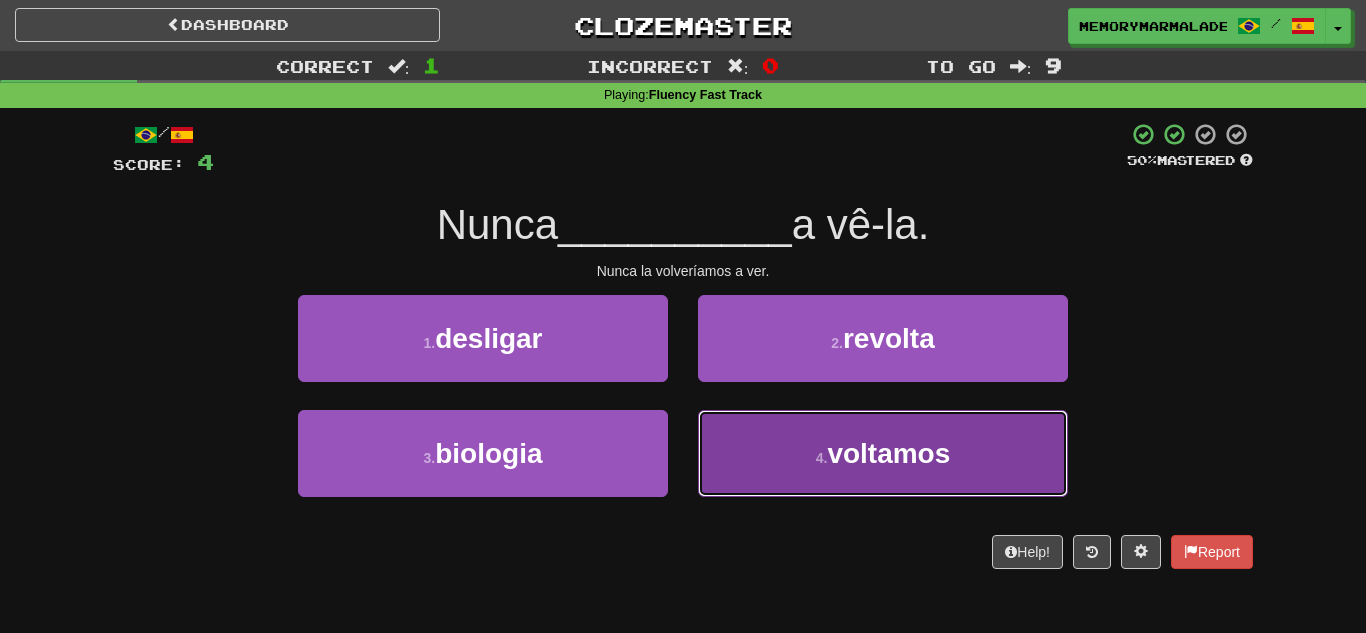 click on "4 .  voltamos" at bounding box center [883, 453] 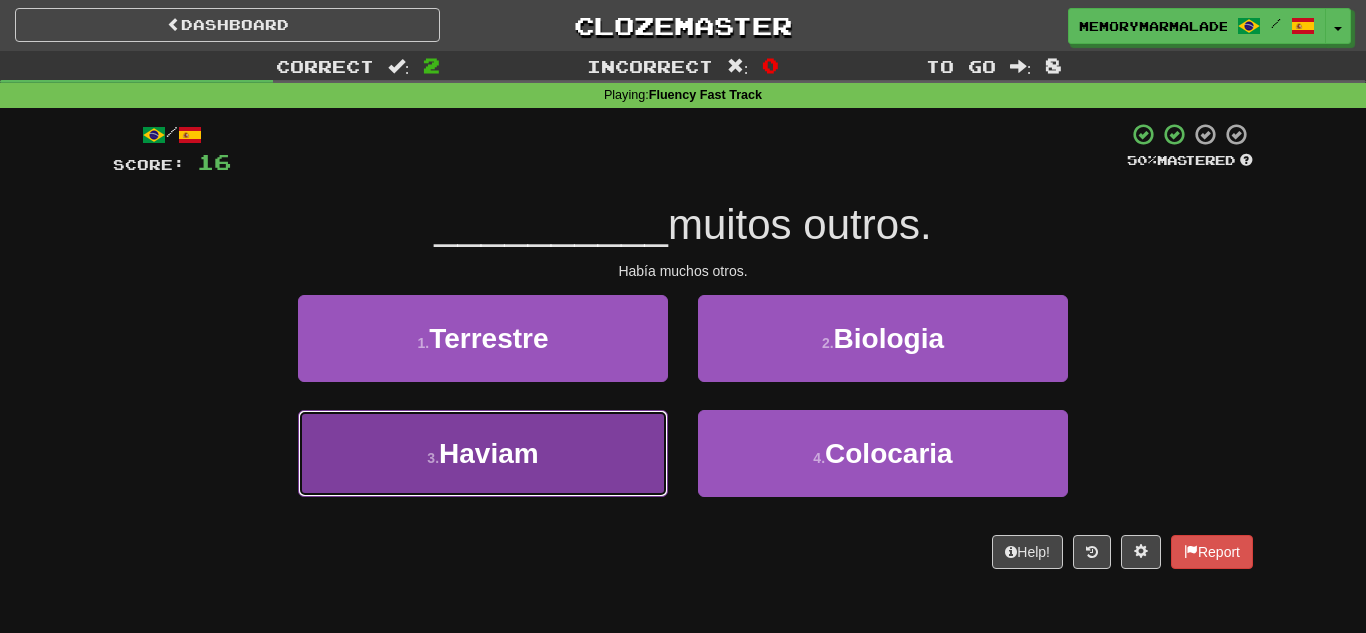 click on "3 .  Haviam" at bounding box center [483, 453] 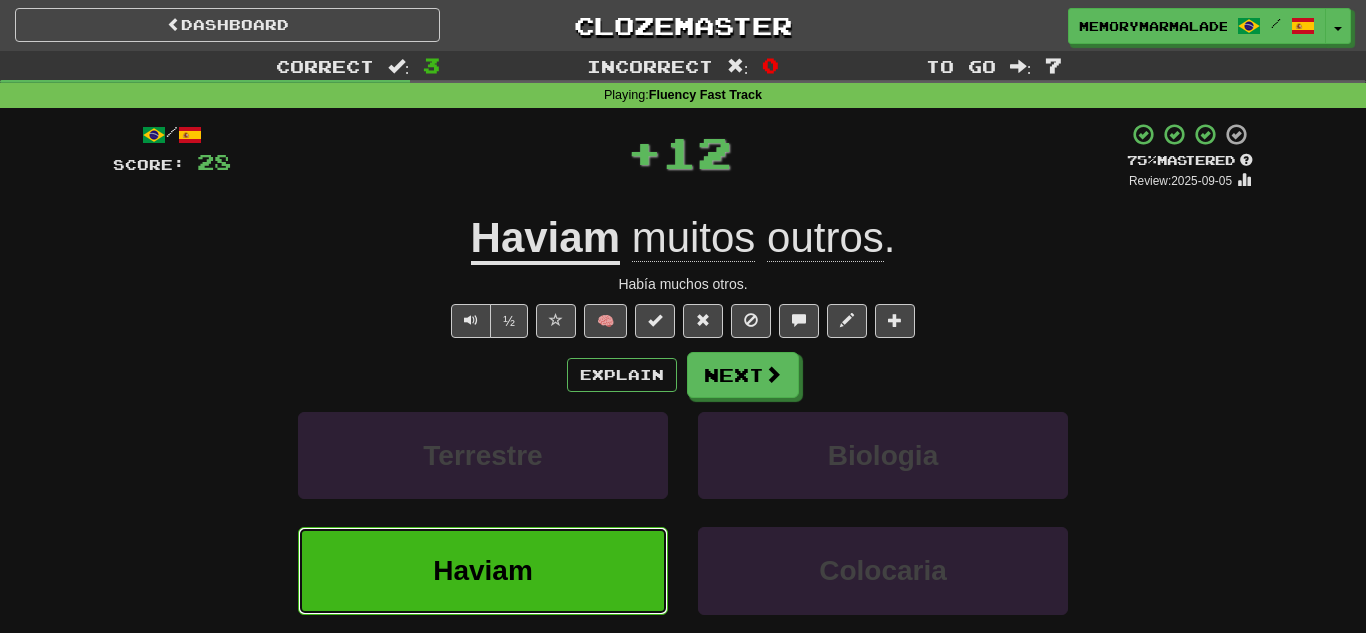 type 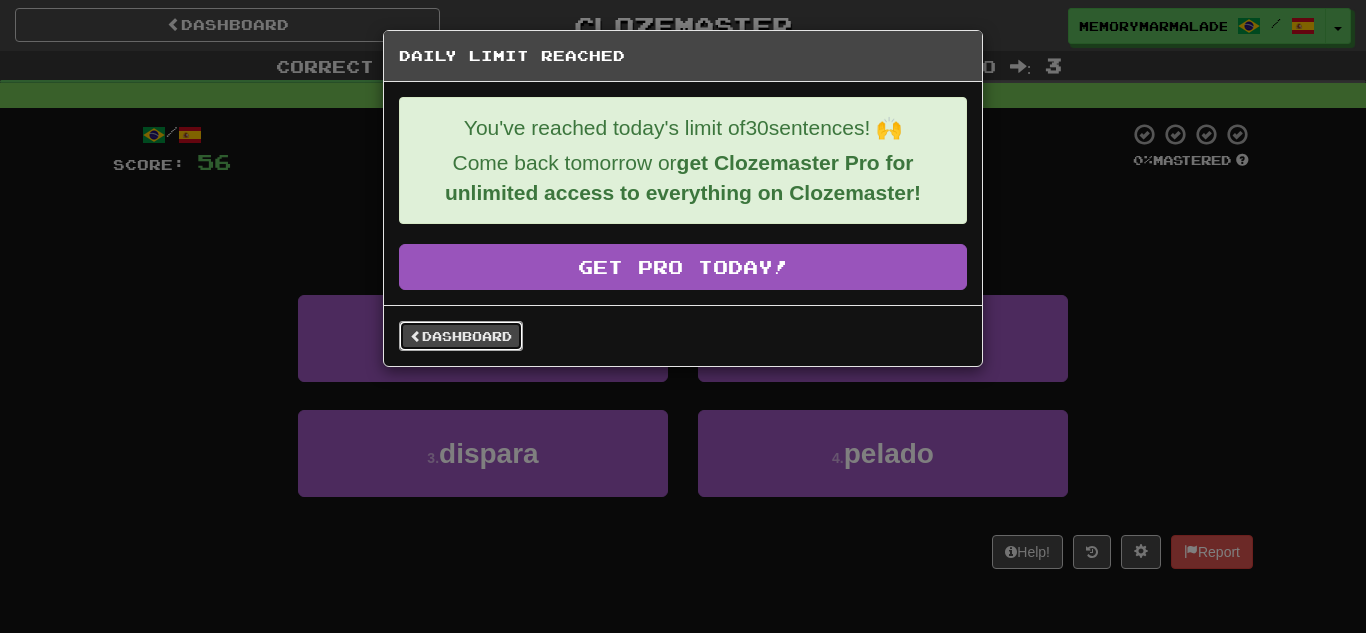 click on "Dashboard" at bounding box center [461, 336] 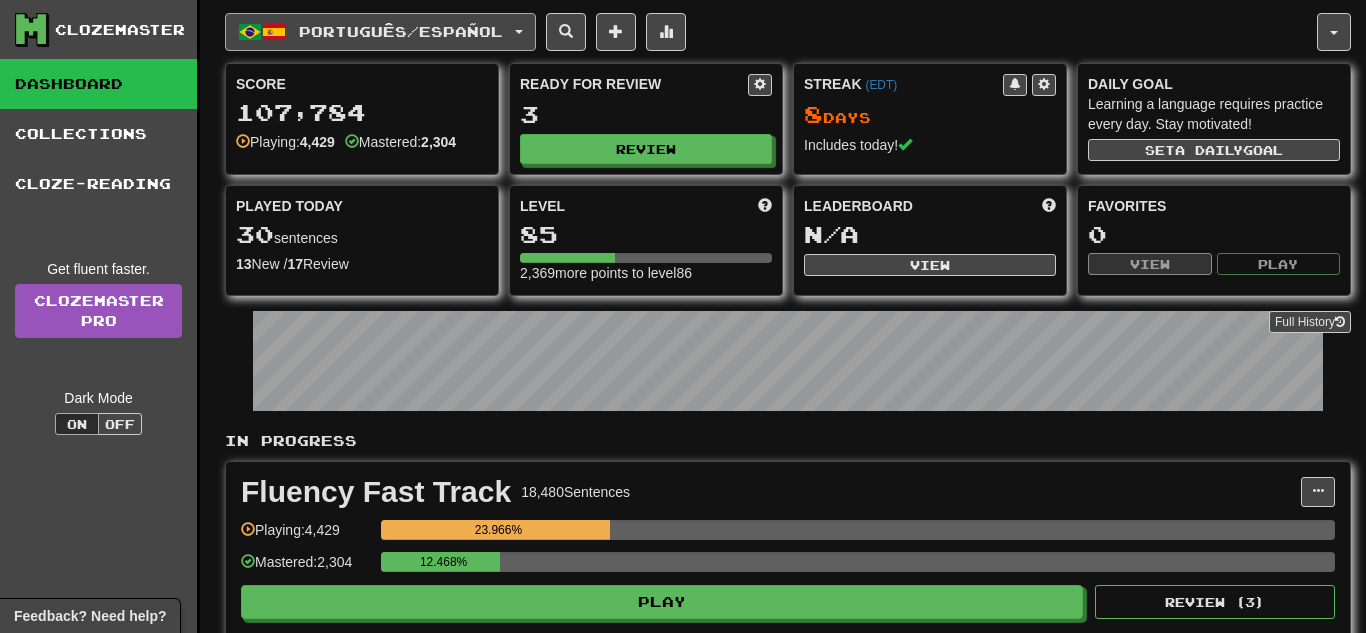 scroll, scrollTop: 0, scrollLeft: 0, axis: both 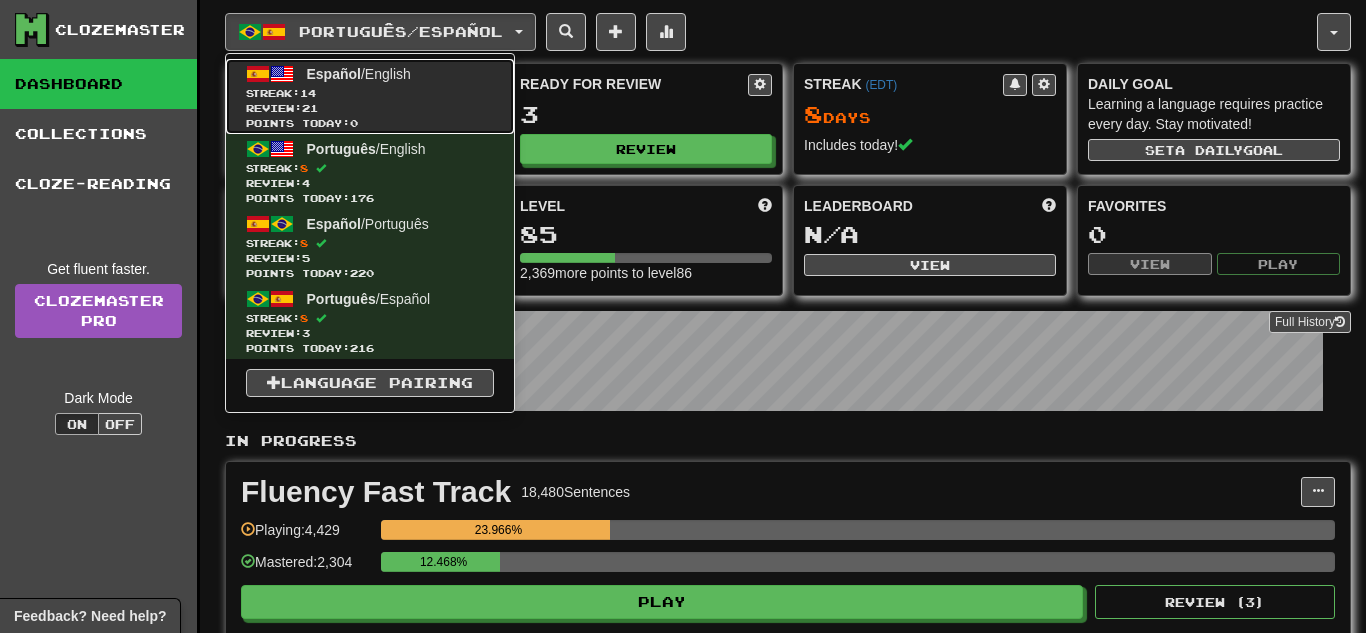 click on "Español  /  English Streak:  14   Review:  21 Points today:  0" at bounding box center [370, 96] 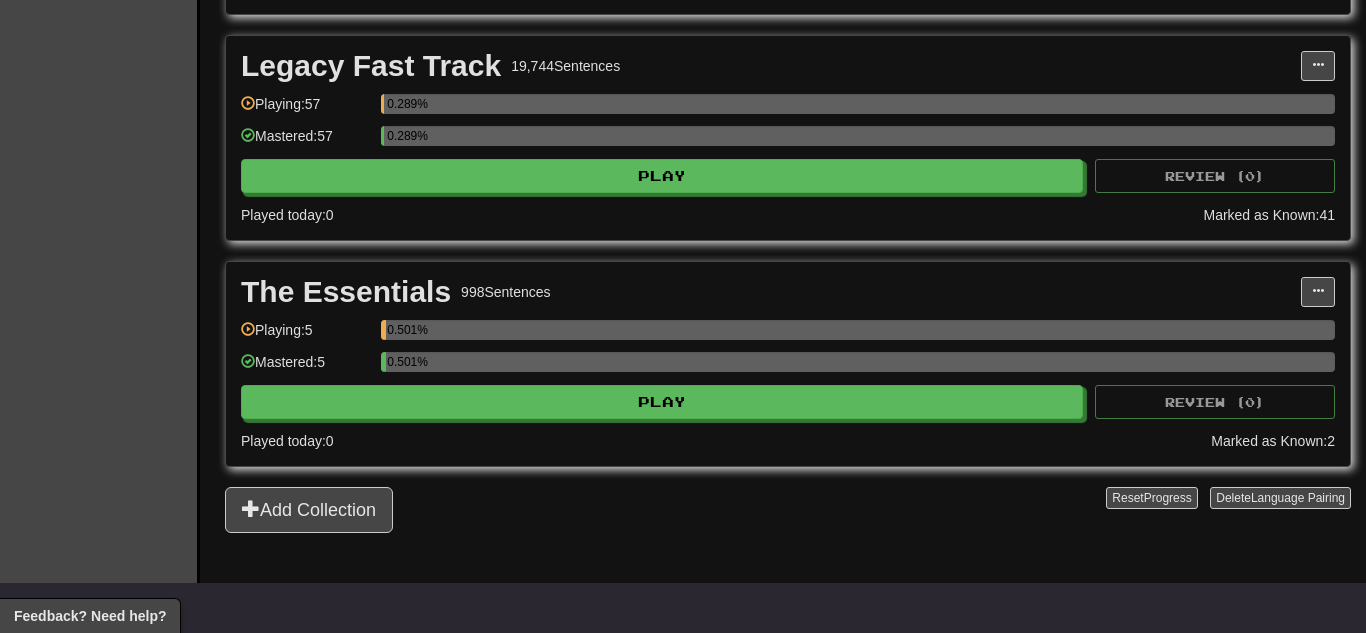 scroll, scrollTop: 1400, scrollLeft: 0, axis: vertical 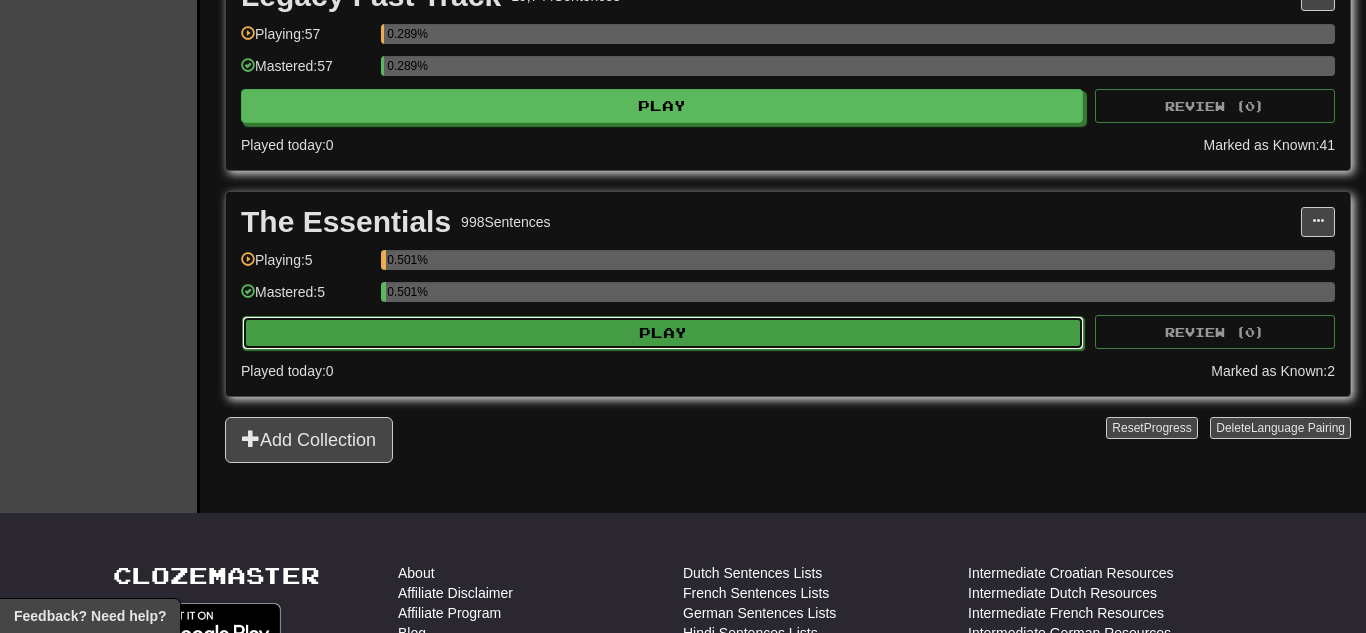 click on "Play" at bounding box center [663, 333] 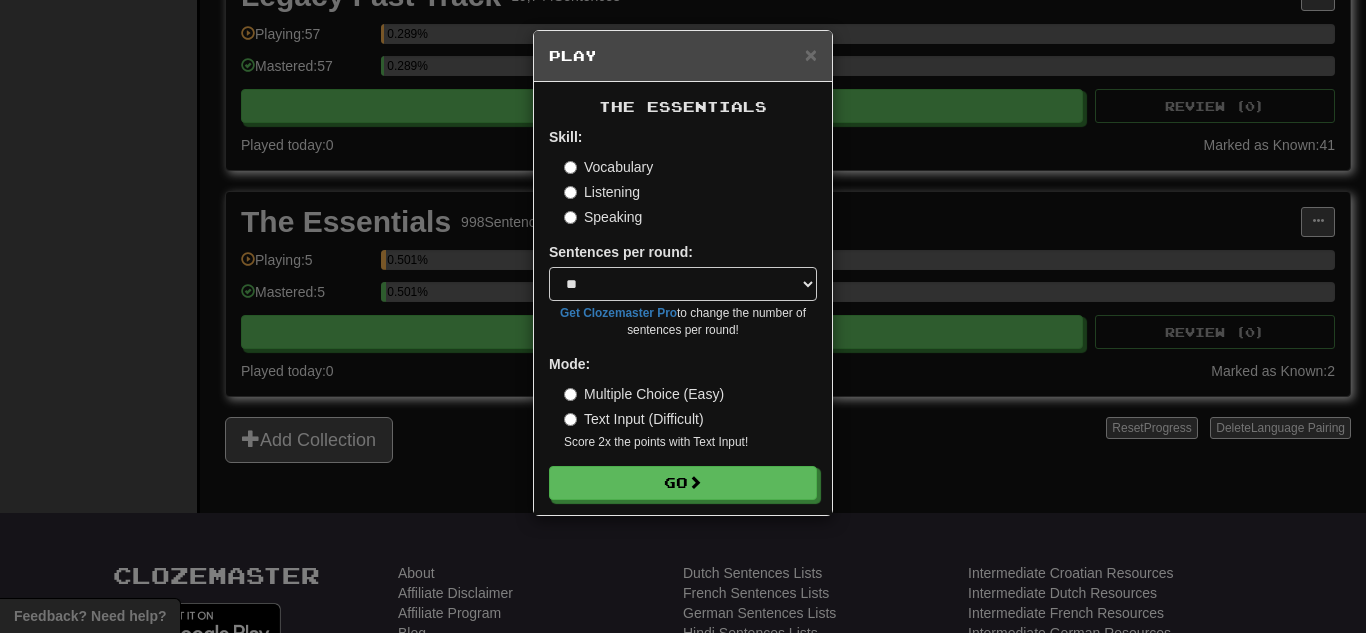 click on "× Play The Essentials Skill: Vocabulary Listening Speaking Sentences per round: * ** ** ** ** ** *** ******** Get Clozemaster Pro  to change the number of sentences per round! Mode: Multiple Choice (Easy) Text Input (Difficult) Score 2x the points with Text Input ! Go" at bounding box center (683, 316) 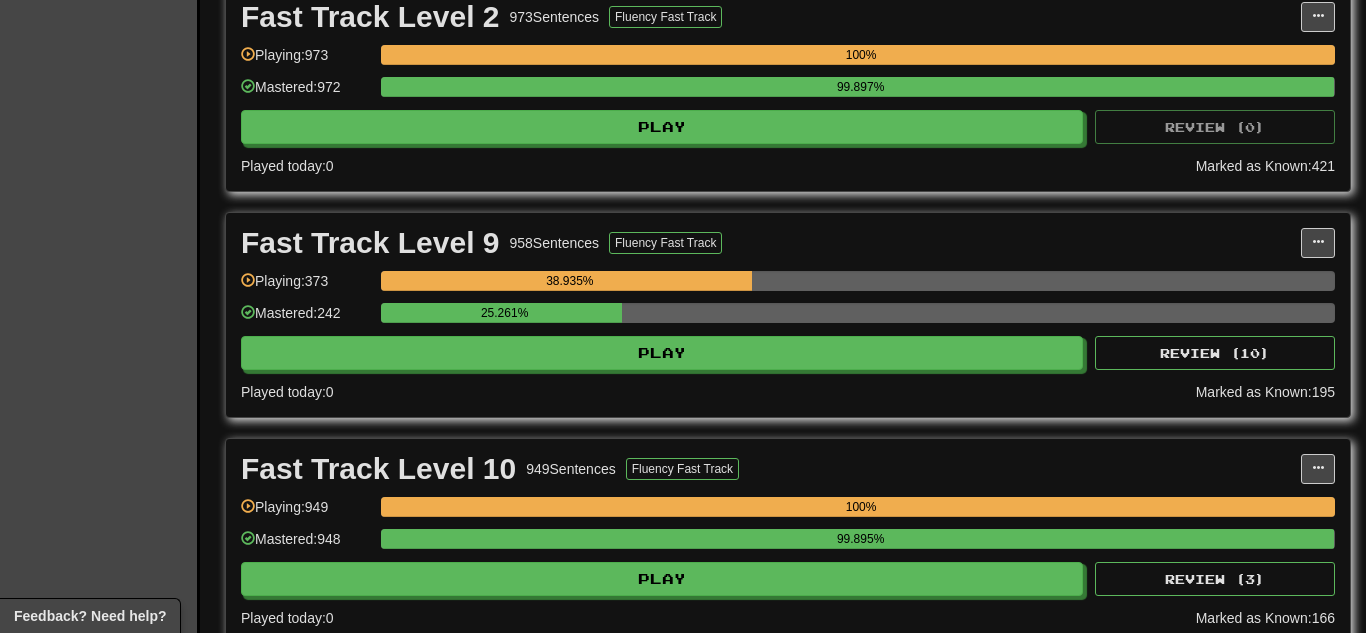 scroll, scrollTop: 680, scrollLeft: 0, axis: vertical 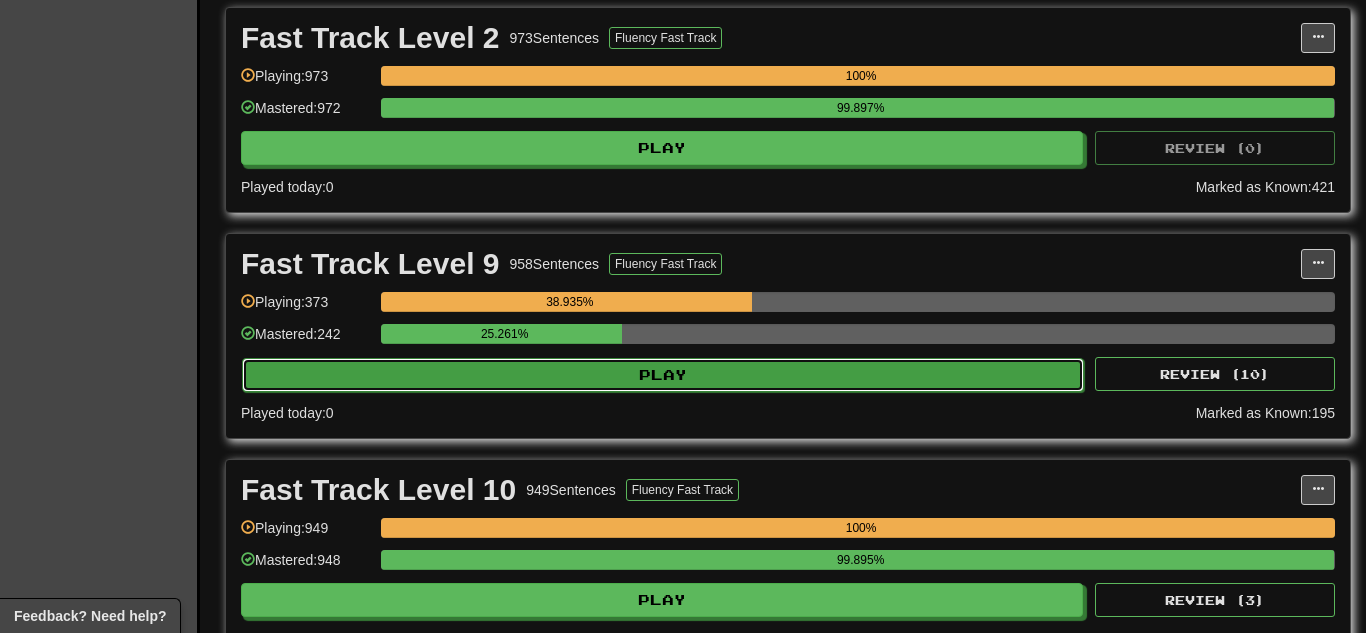 click on "Play" at bounding box center (663, 375) 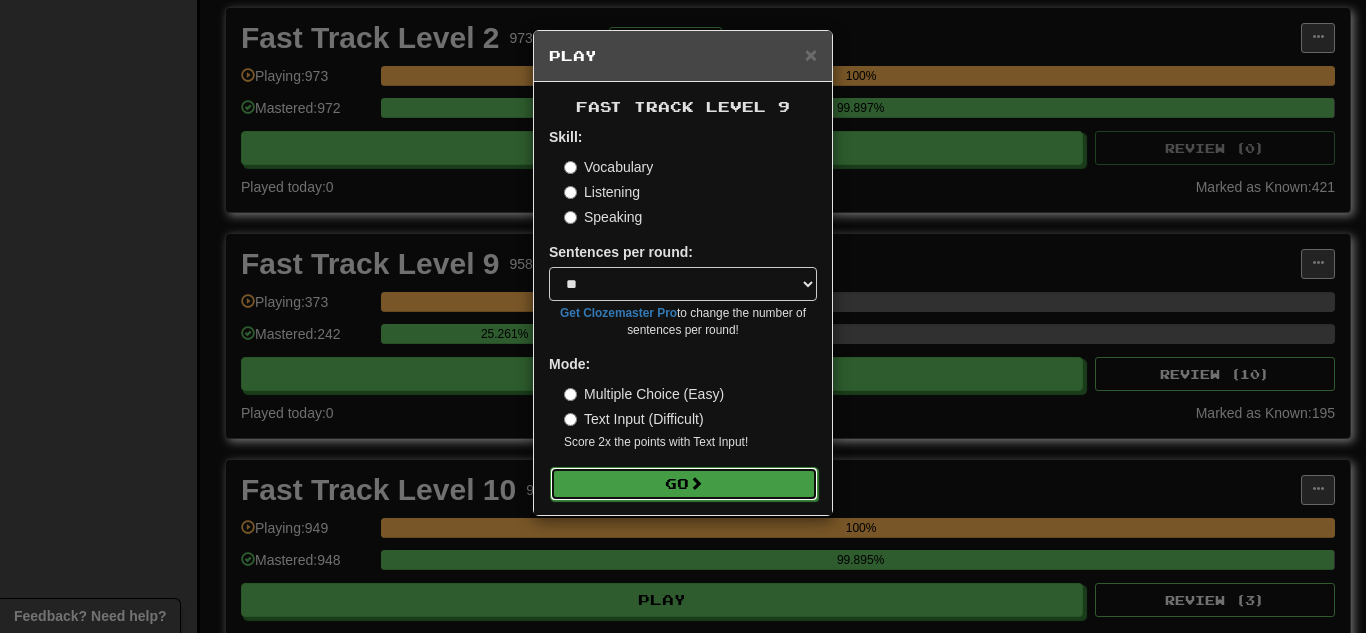click on "Go" at bounding box center [684, 484] 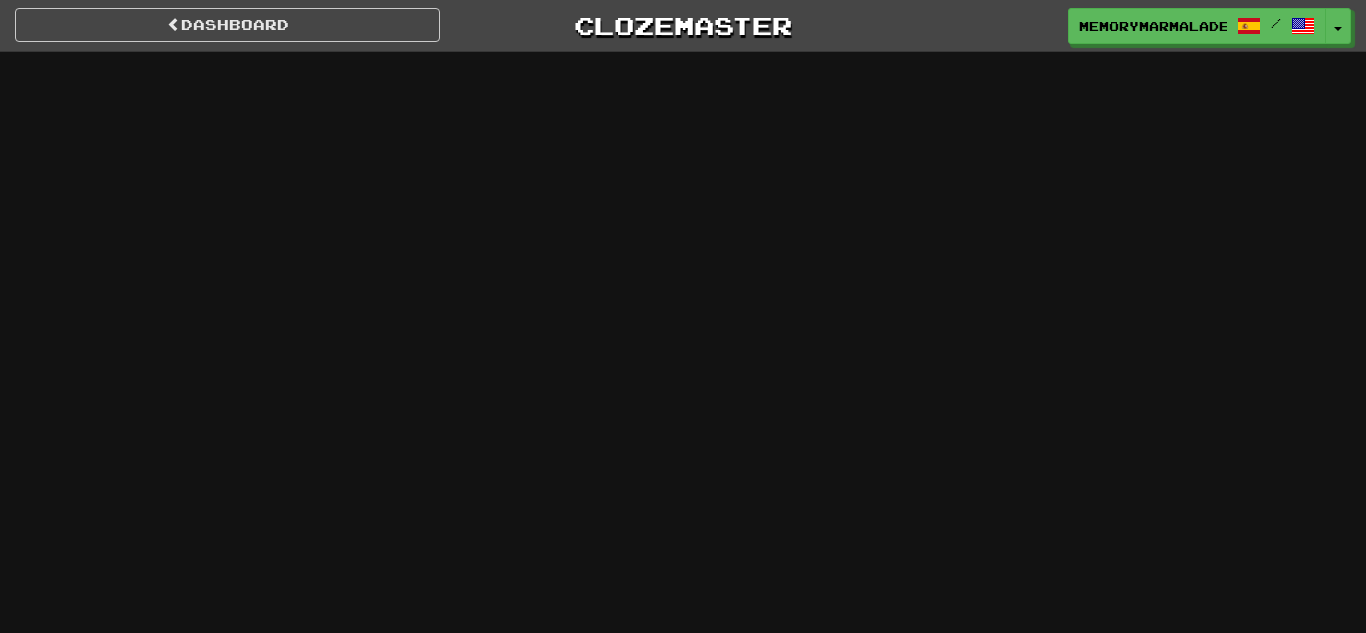 scroll, scrollTop: 0, scrollLeft: 0, axis: both 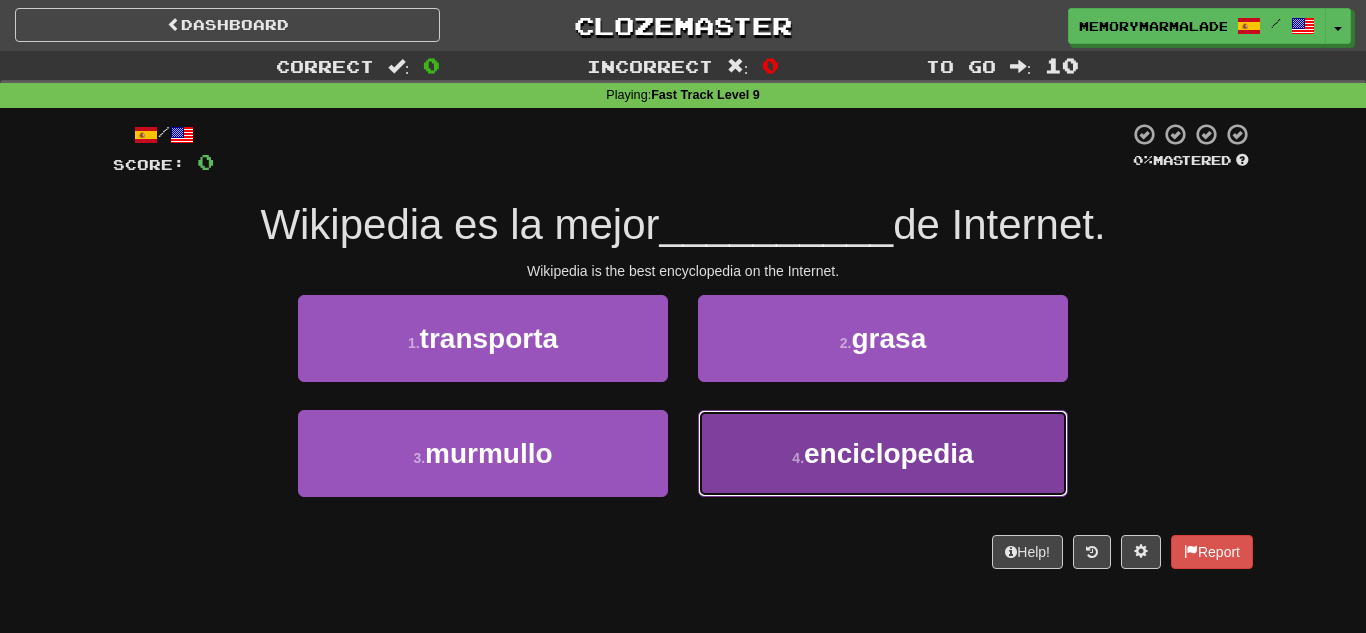 click on "4 ." at bounding box center (798, 458) 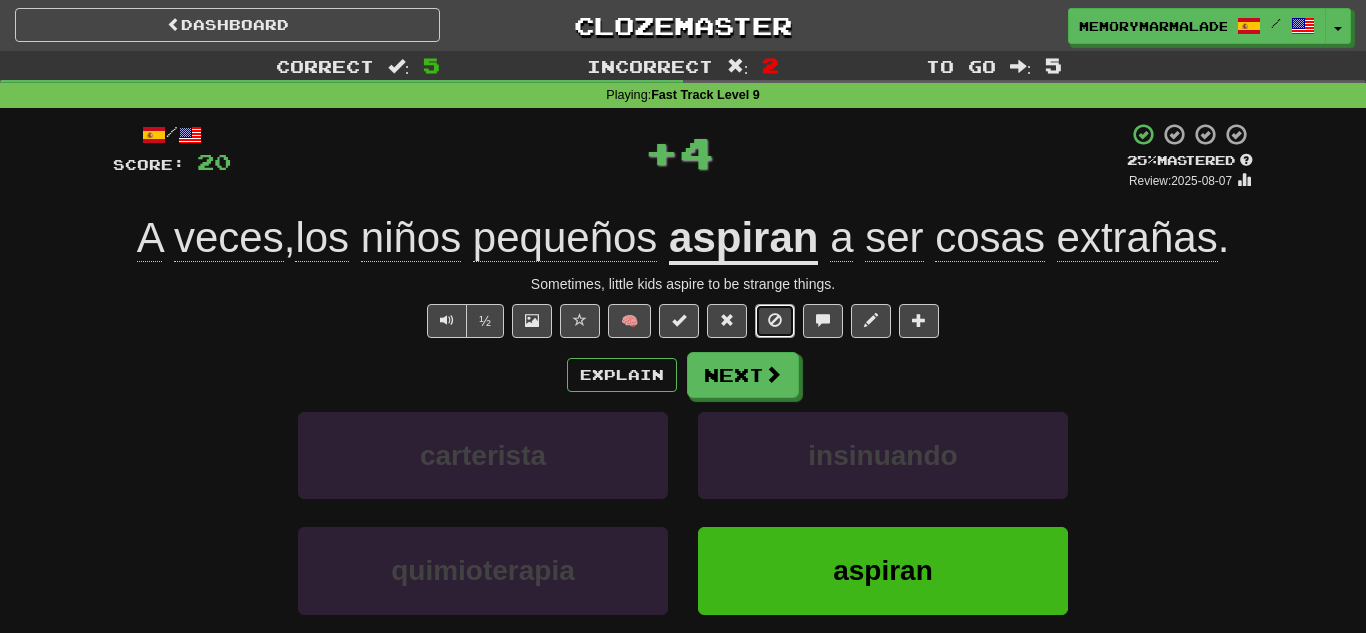 click at bounding box center (775, 321) 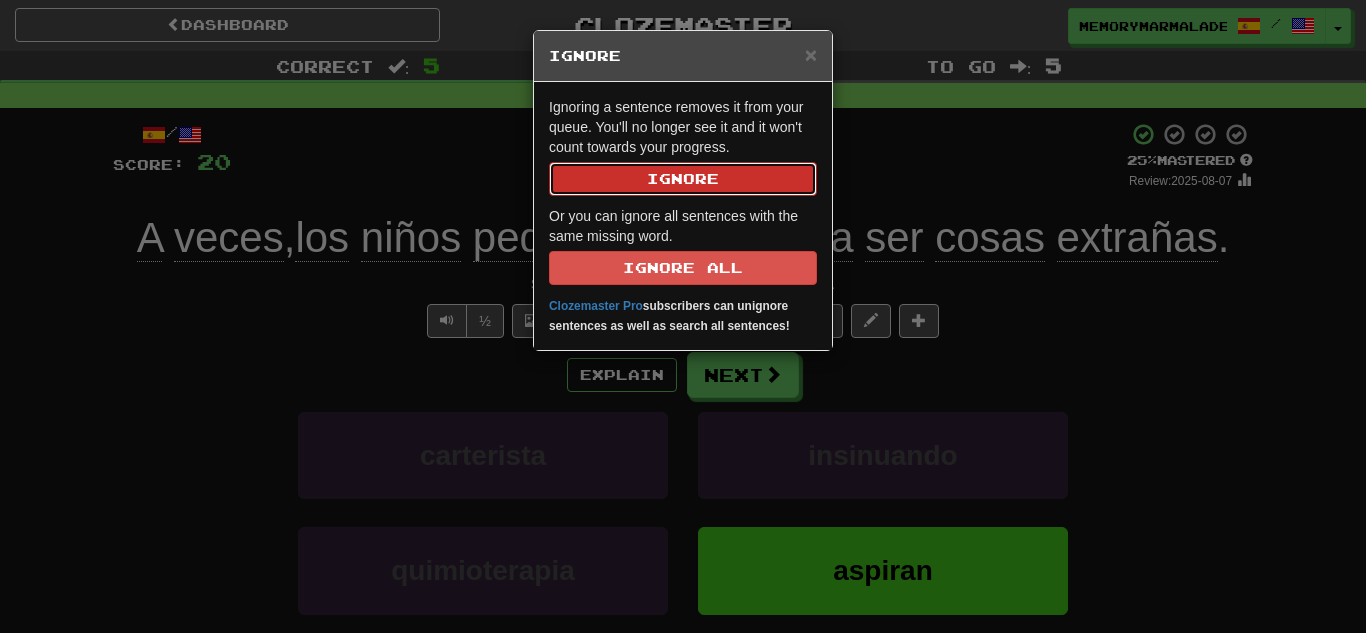 click on "Ignore" at bounding box center [683, 179] 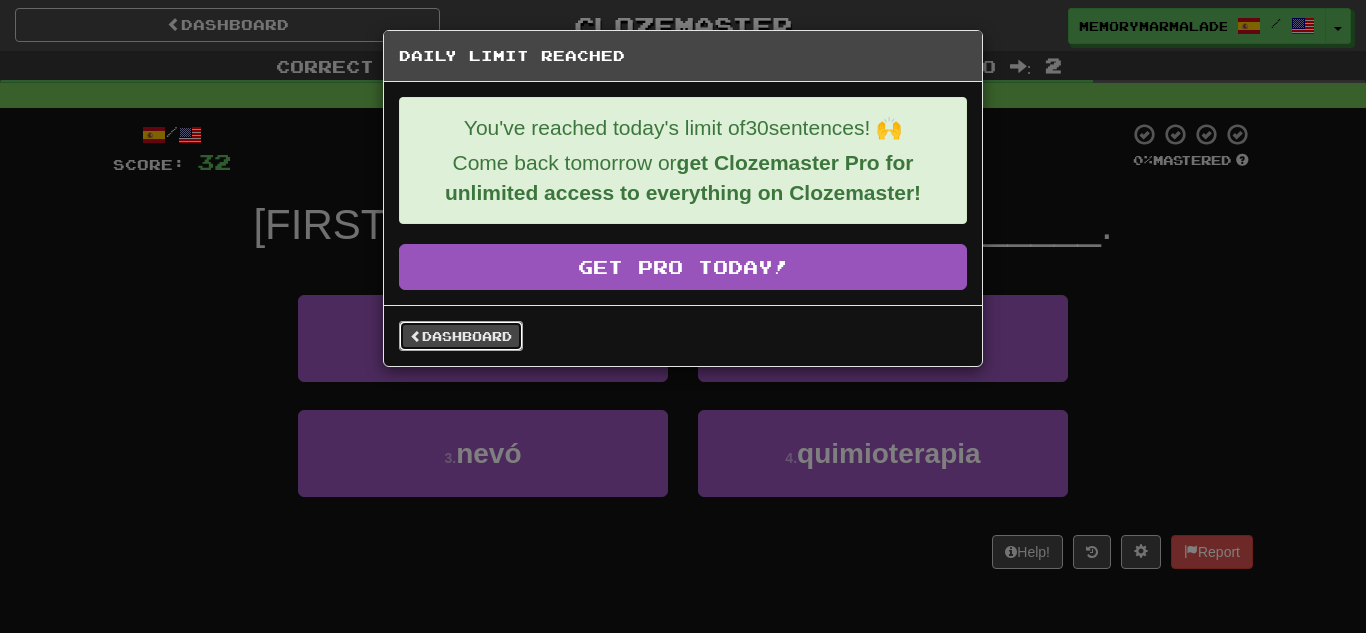 click on "Dashboard" at bounding box center (461, 336) 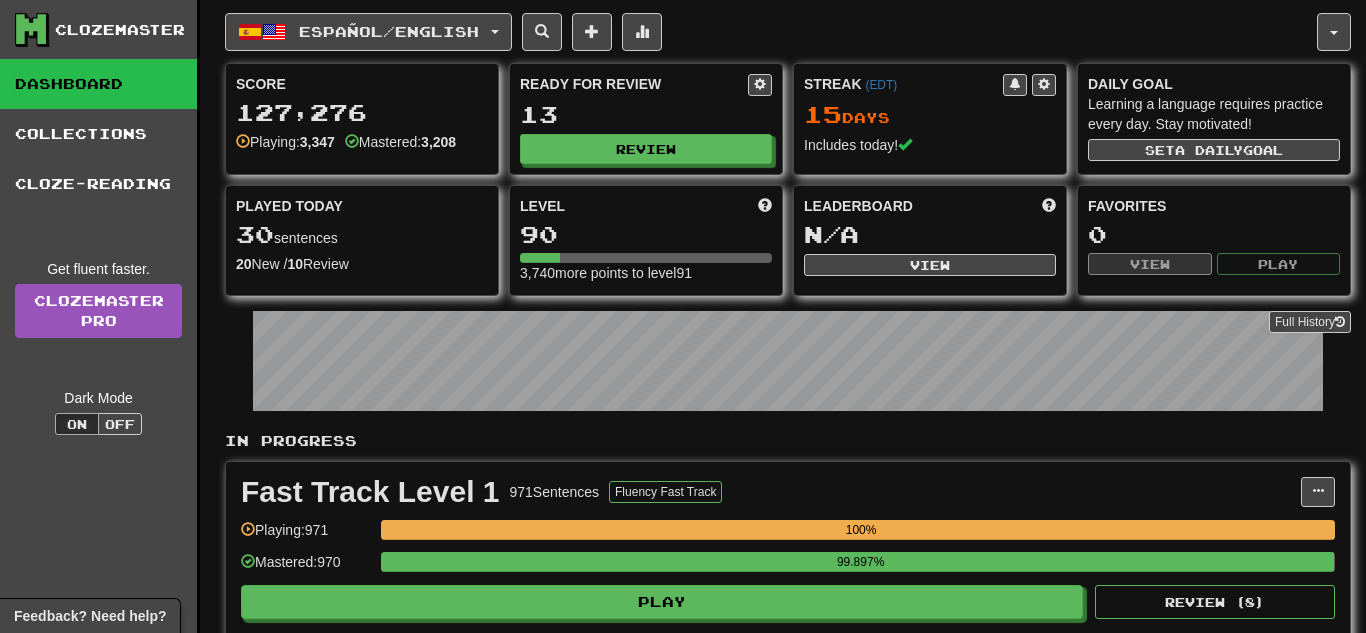 scroll, scrollTop: 0, scrollLeft: 0, axis: both 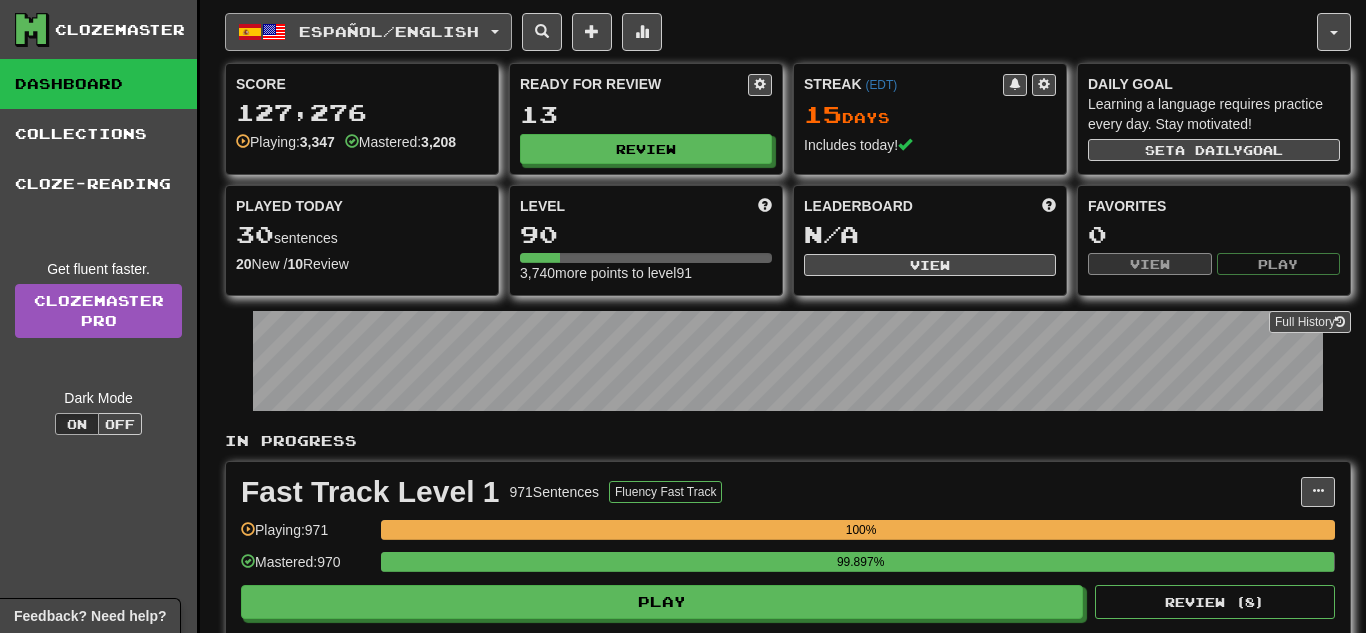 click on "Español  /  English" at bounding box center (368, 32) 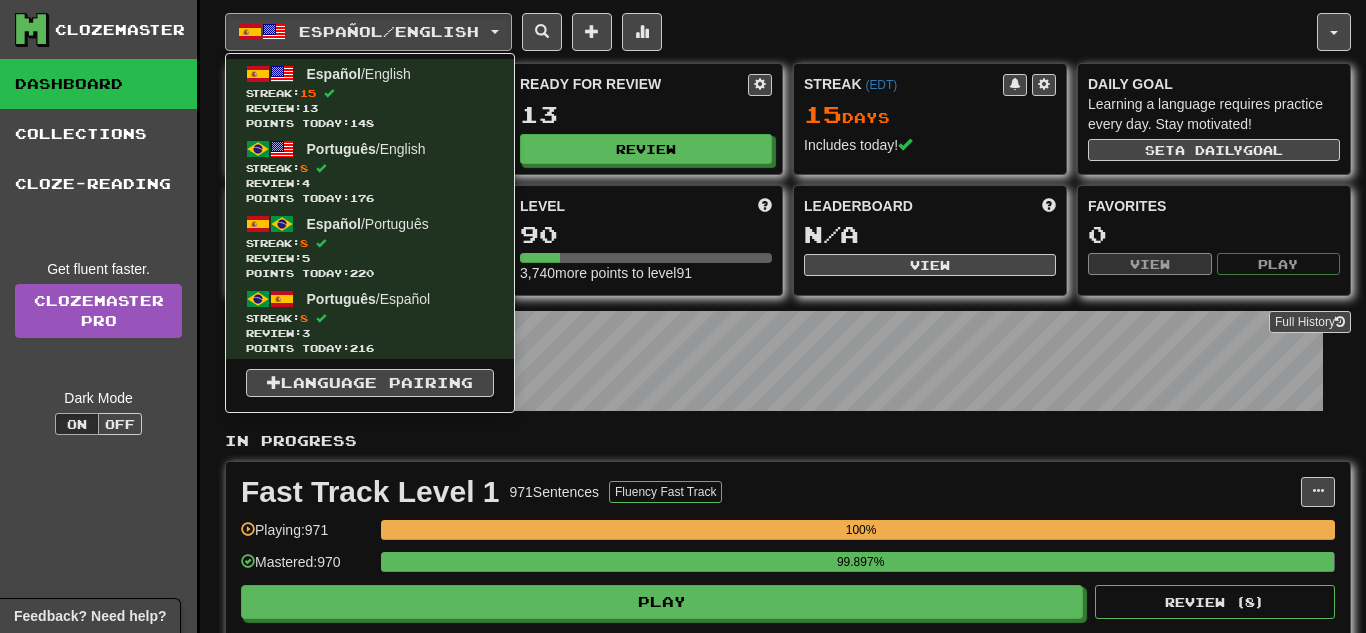 click on "Español  /  English Español  /  English Streak:  15   Review:  13 Points today:  148 Português  /  English Streak:  8   Review:  4 Points today:  176 Español  /  Português Streak:  8   Review:  5 Points today:  220 Português  /  Español Streak:  8   Review:  3 Points today:  216  Language Pairing" at bounding box center [771, 32] 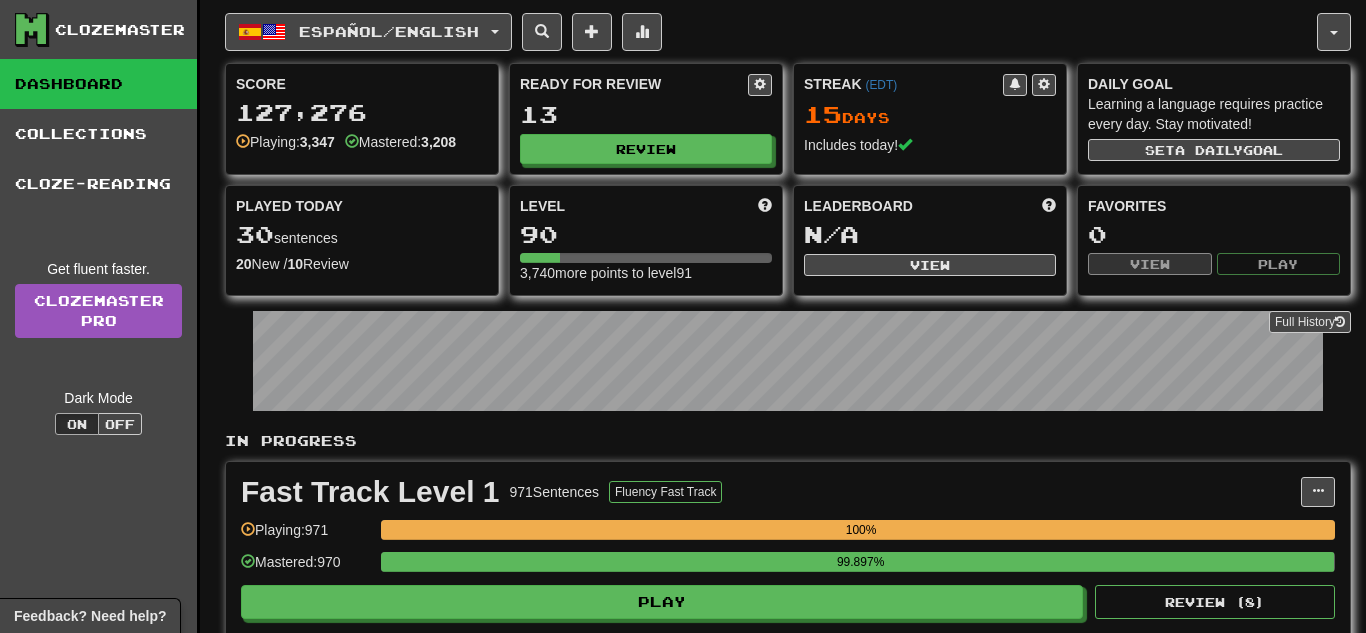 scroll, scrollTop: 0, scrollLeft: 0, axis: both 